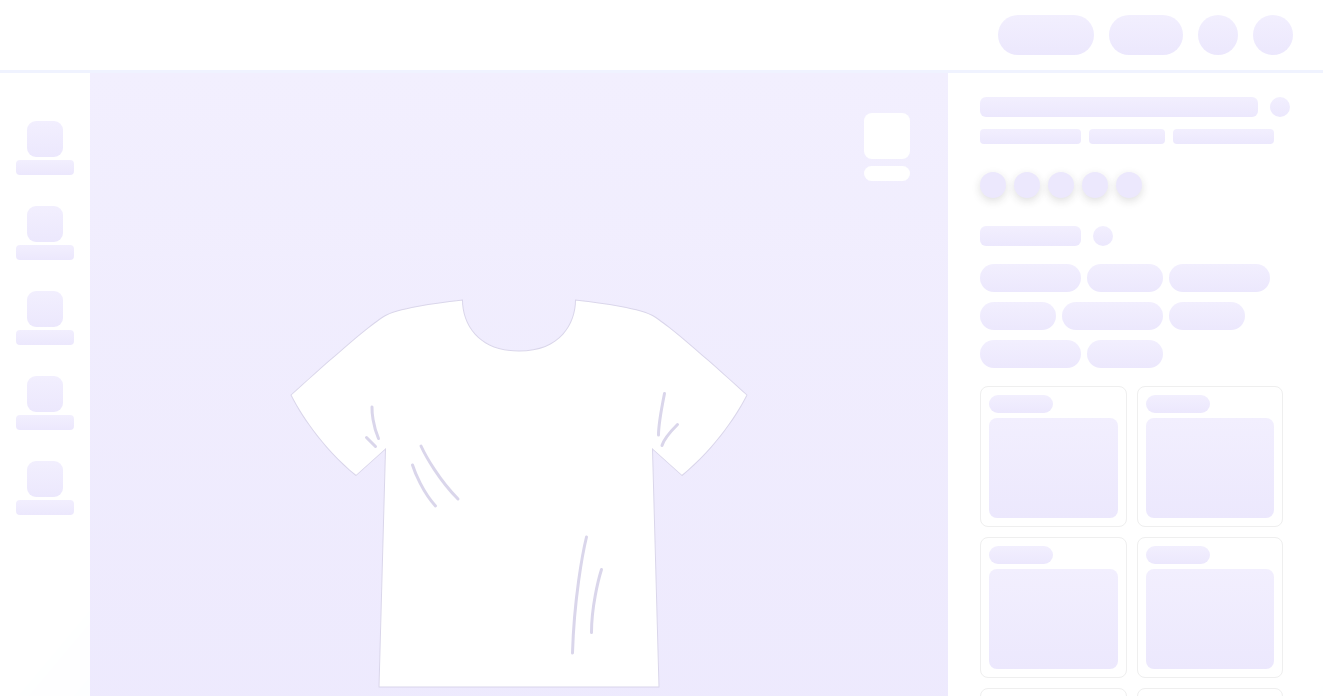 scroll, scrollTop: 0, scrollLeft: 0, axis: both 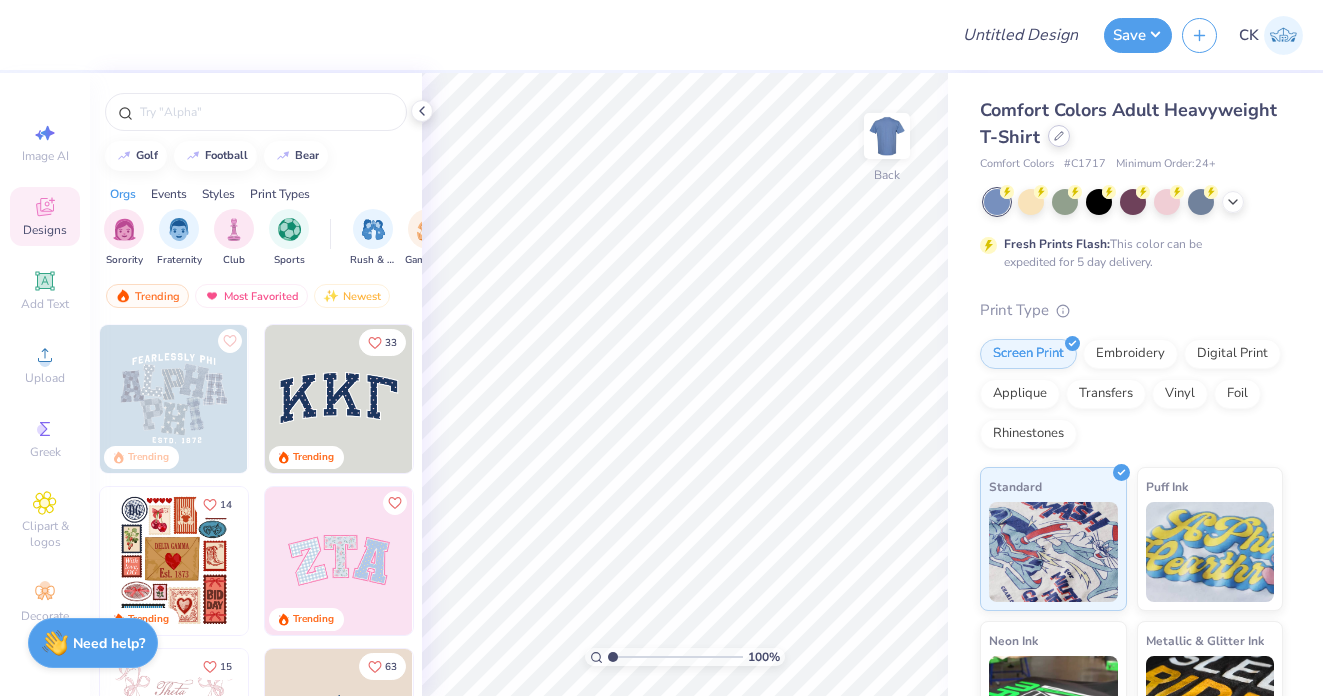 click 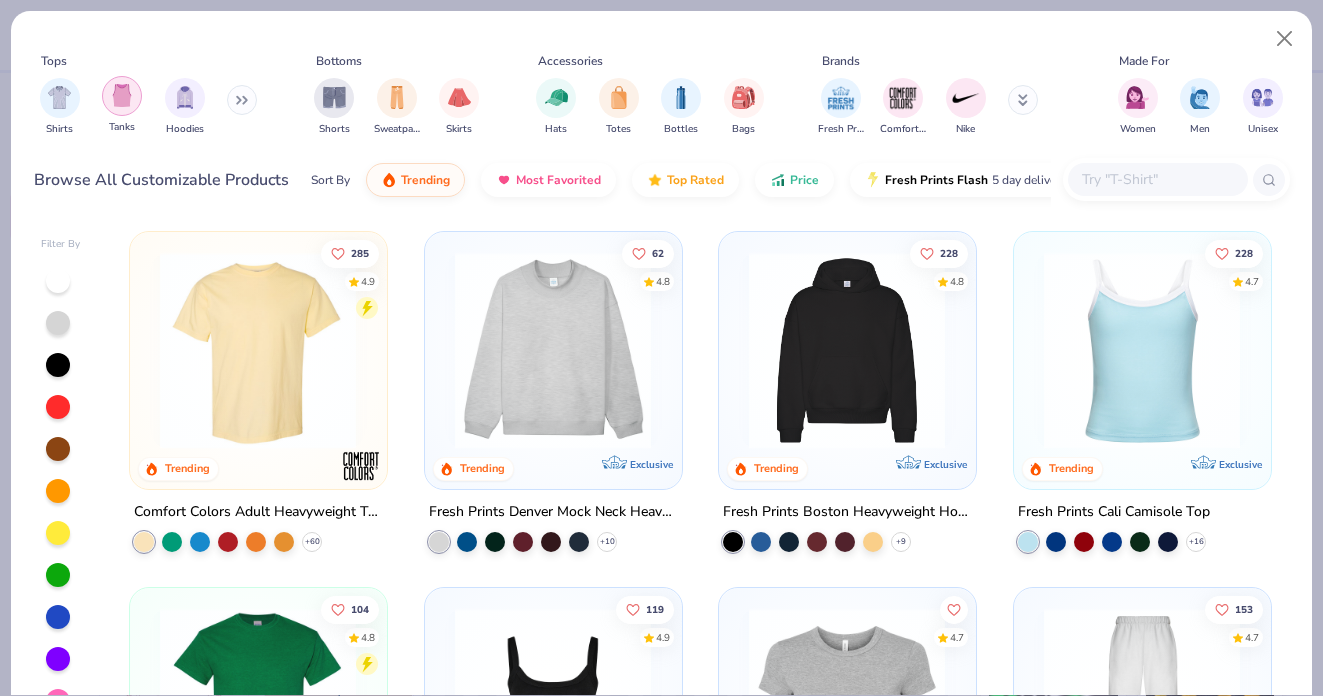 click at bounding box center [122, 96] 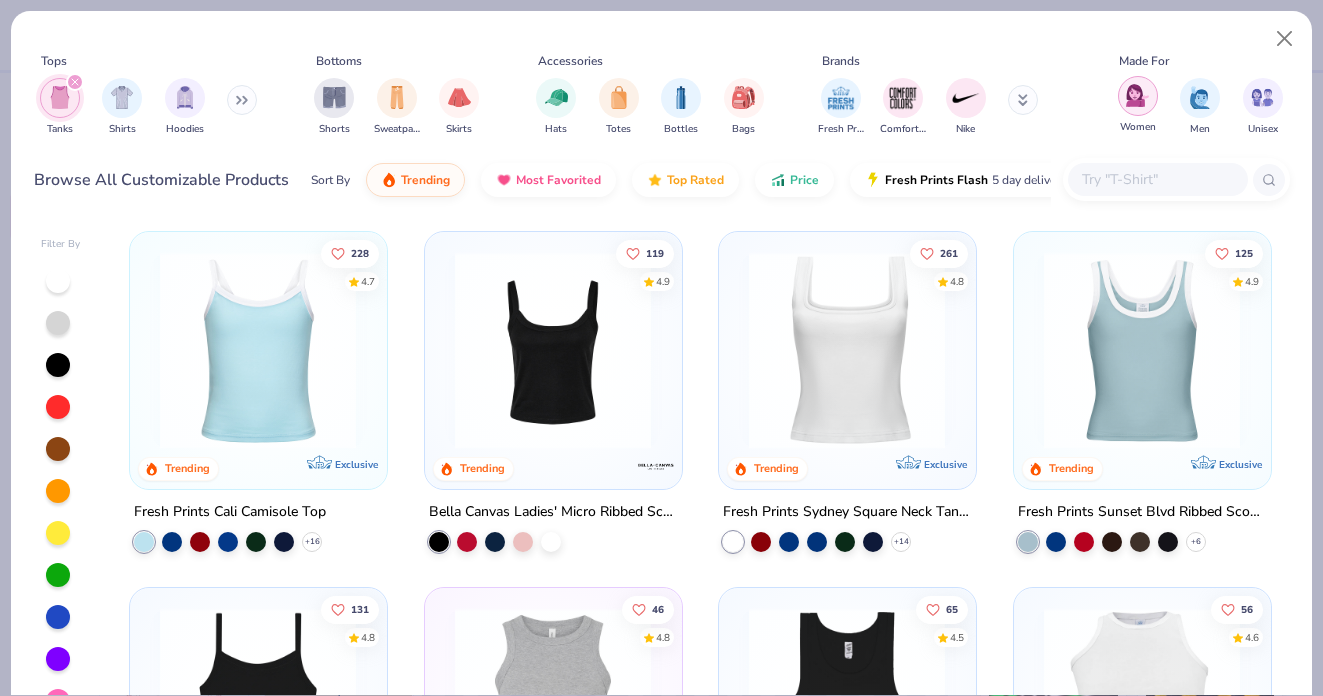 click at bounding box center [1137, 95] 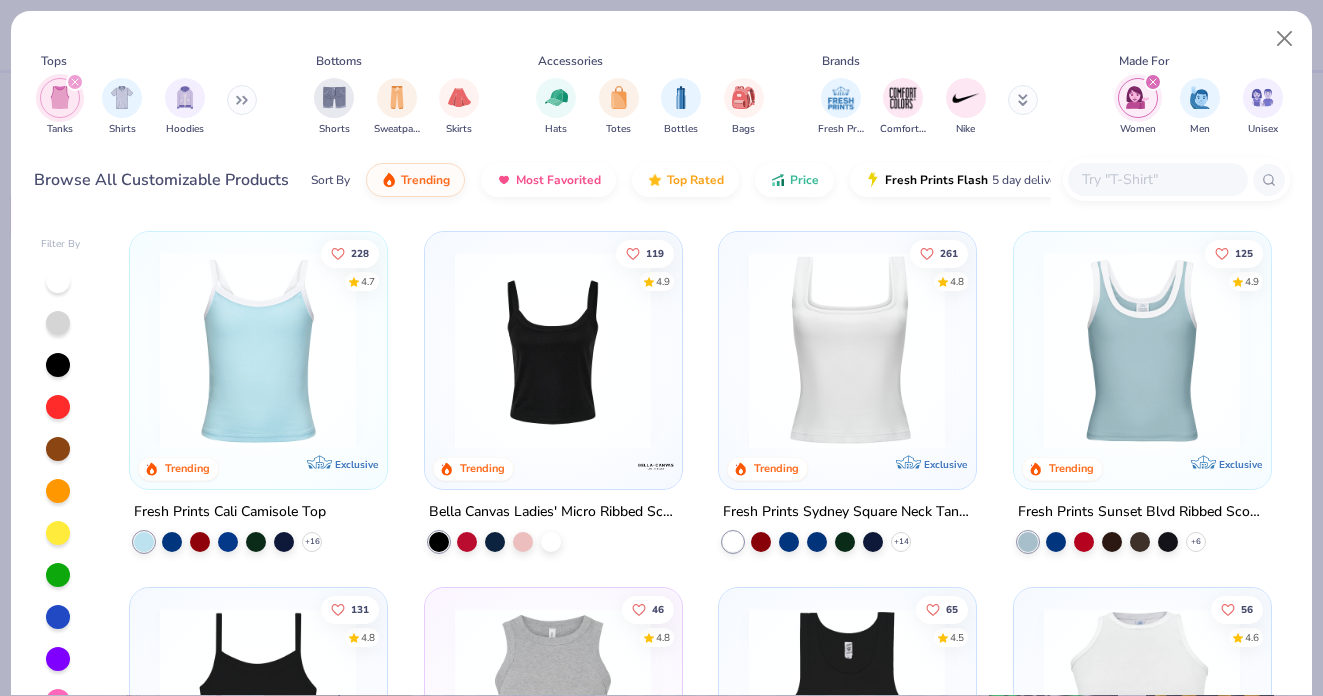 click at bounding box center [847, 350] 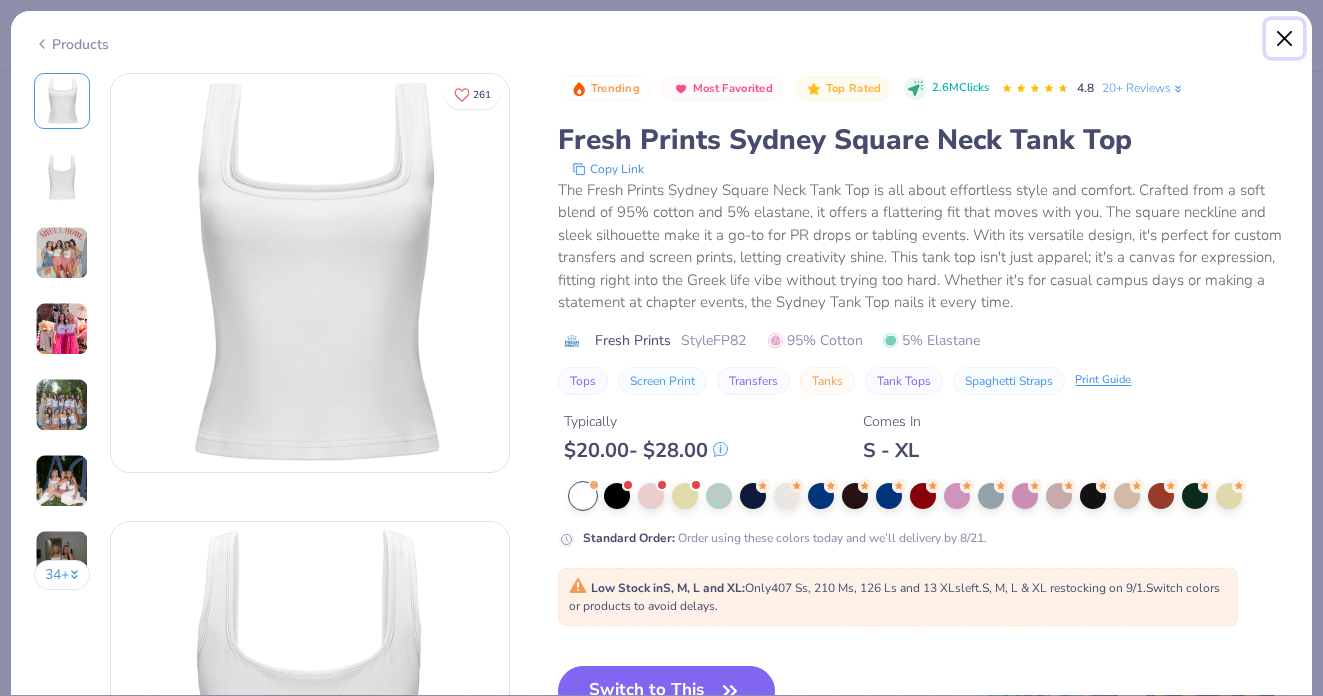 click at bounding box center [1285, 39] 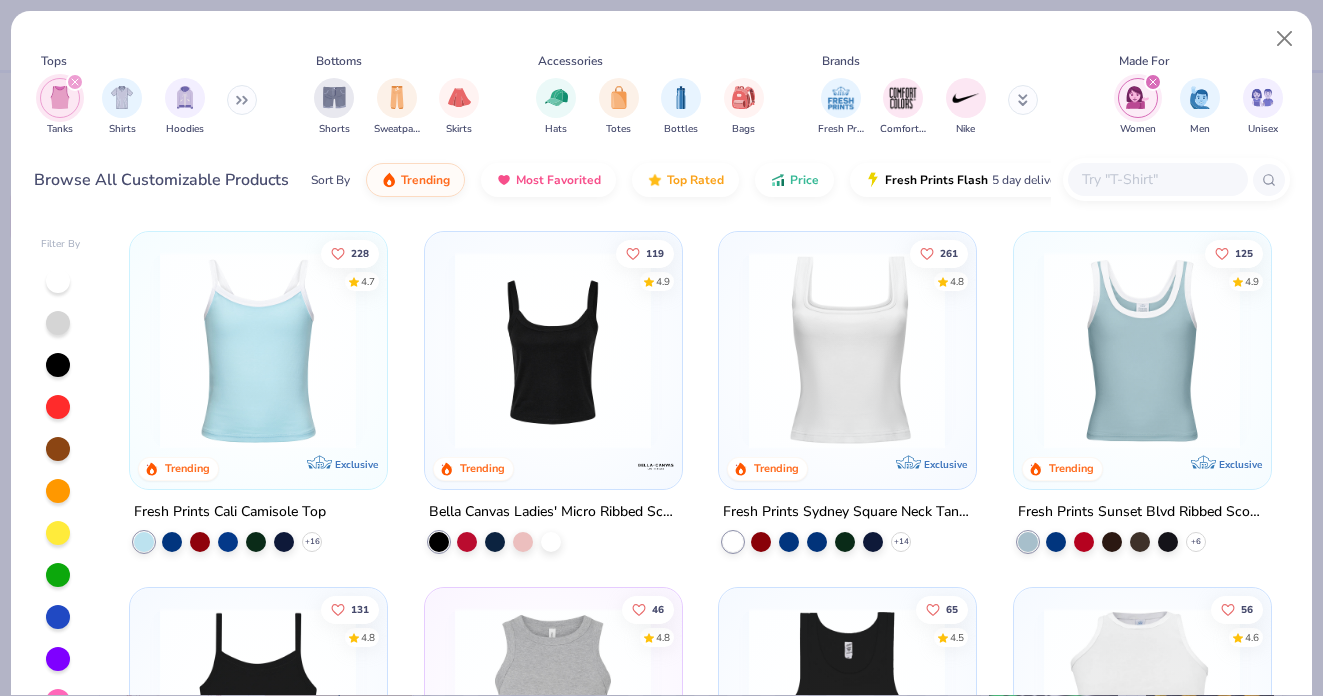 click at bounding box center (258, 350) 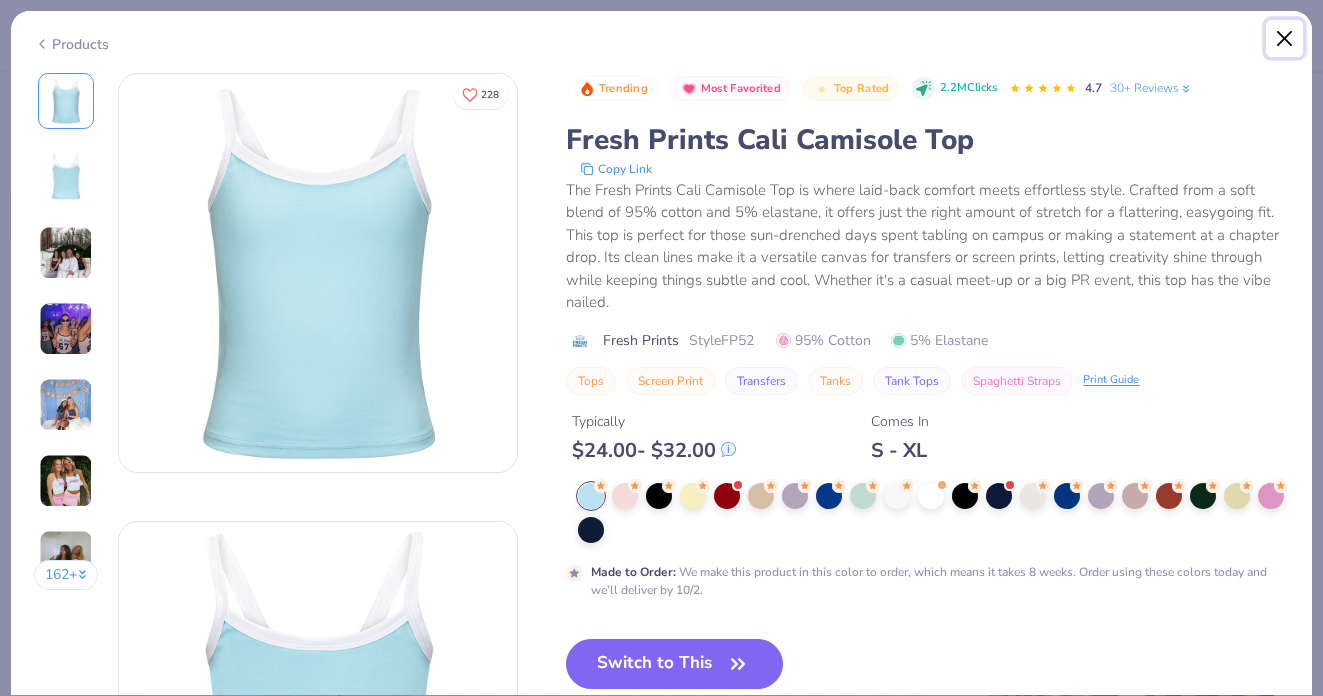 click at bounding box center (1285, 39) 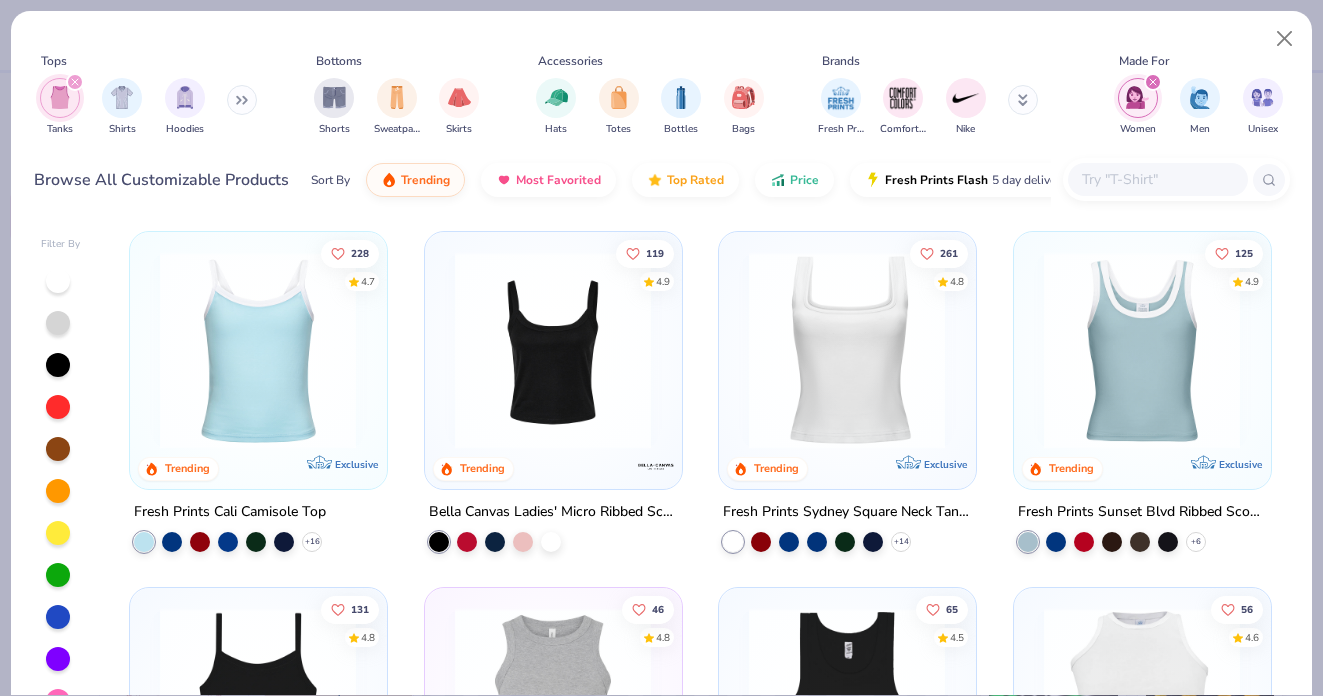 click at bounding box center [553, 350] 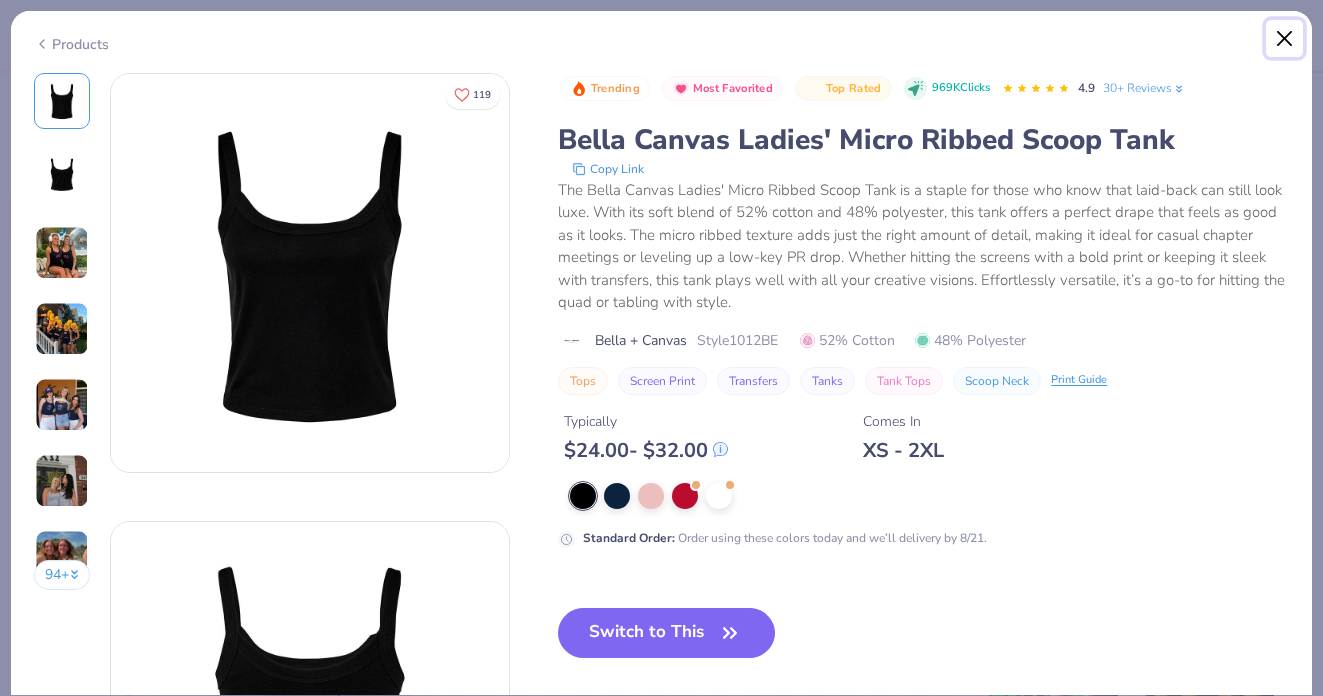 click at bounding box center (1285, 39) 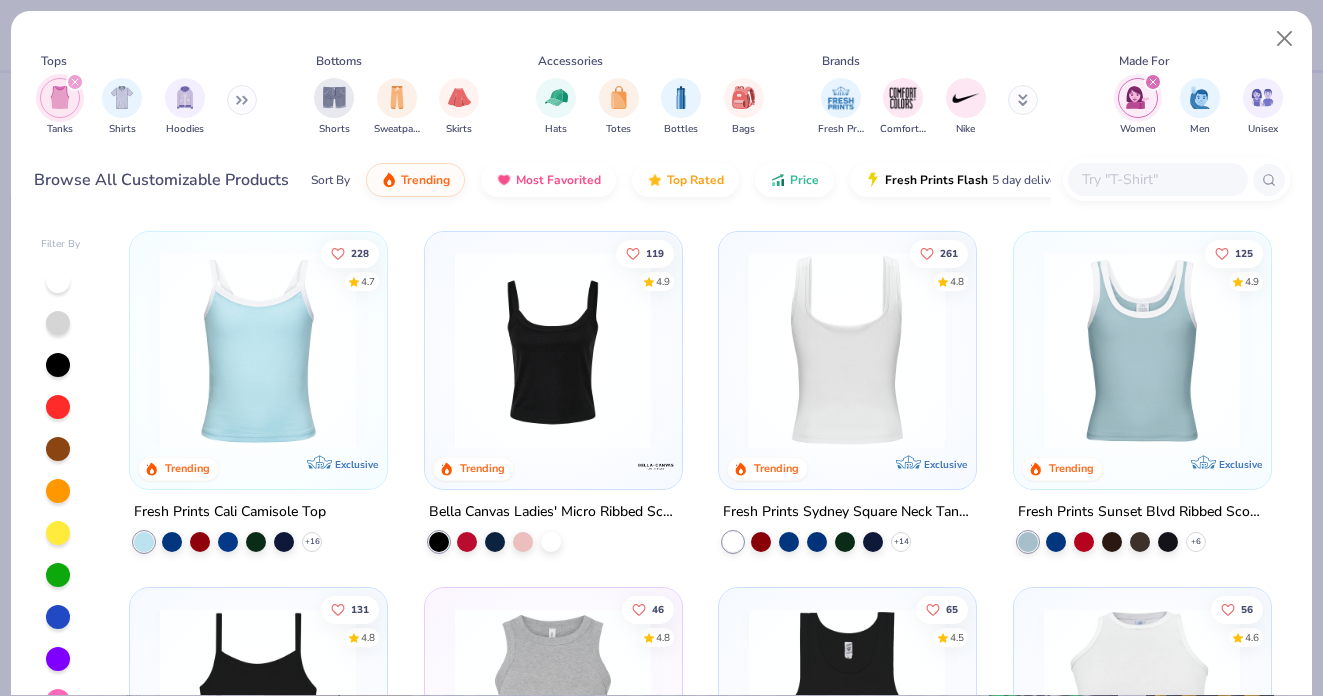 click at bounding box center [1142, 350] 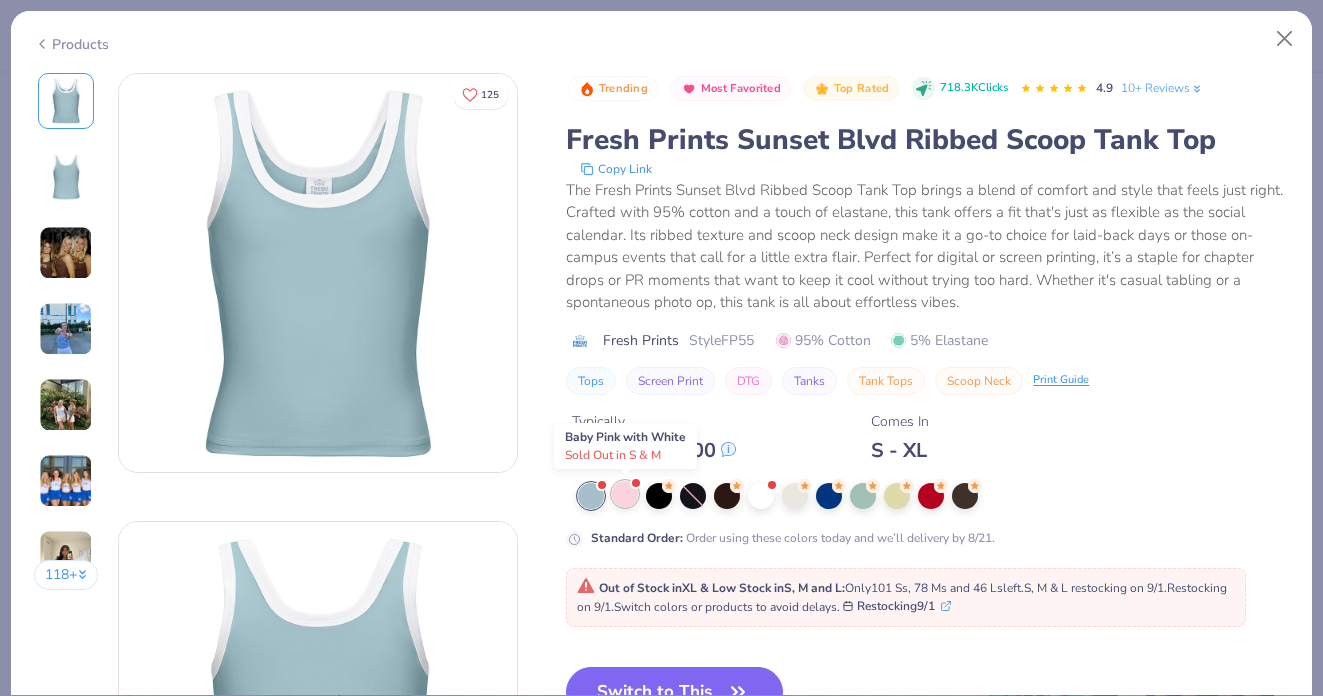 click at bounding box center [625, 494] 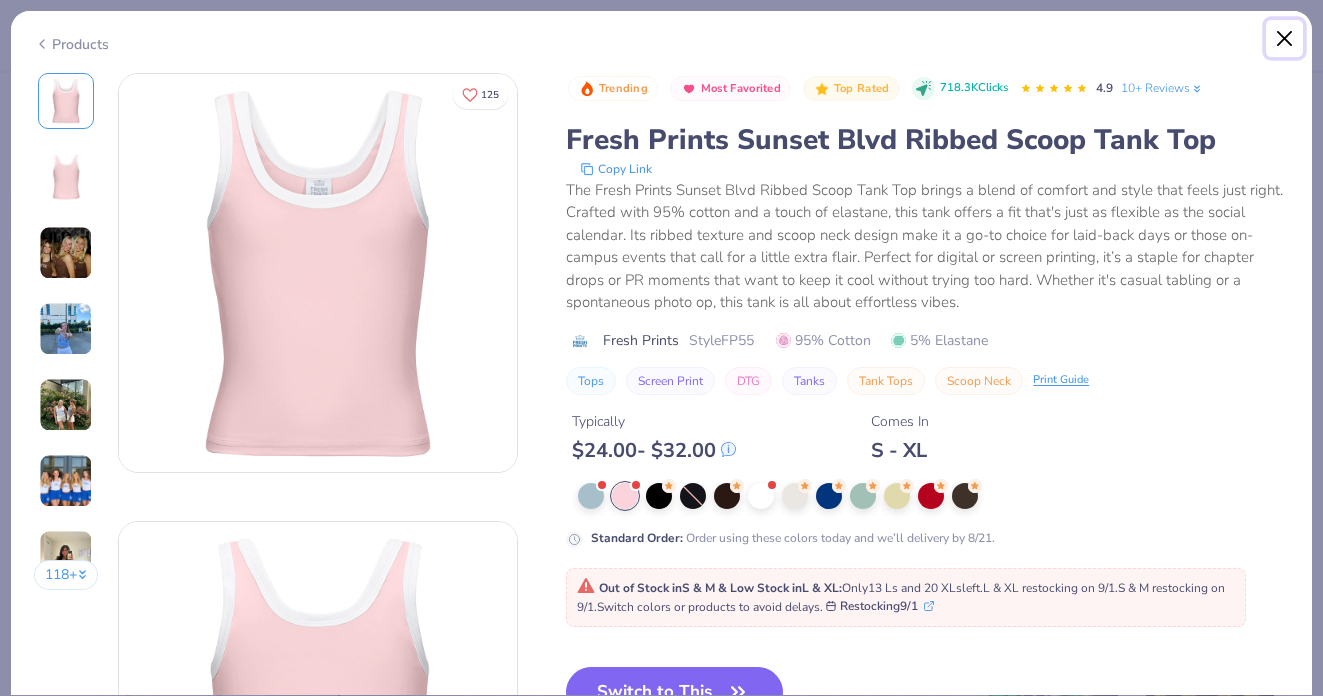 click at bounding box center (1285, 39) 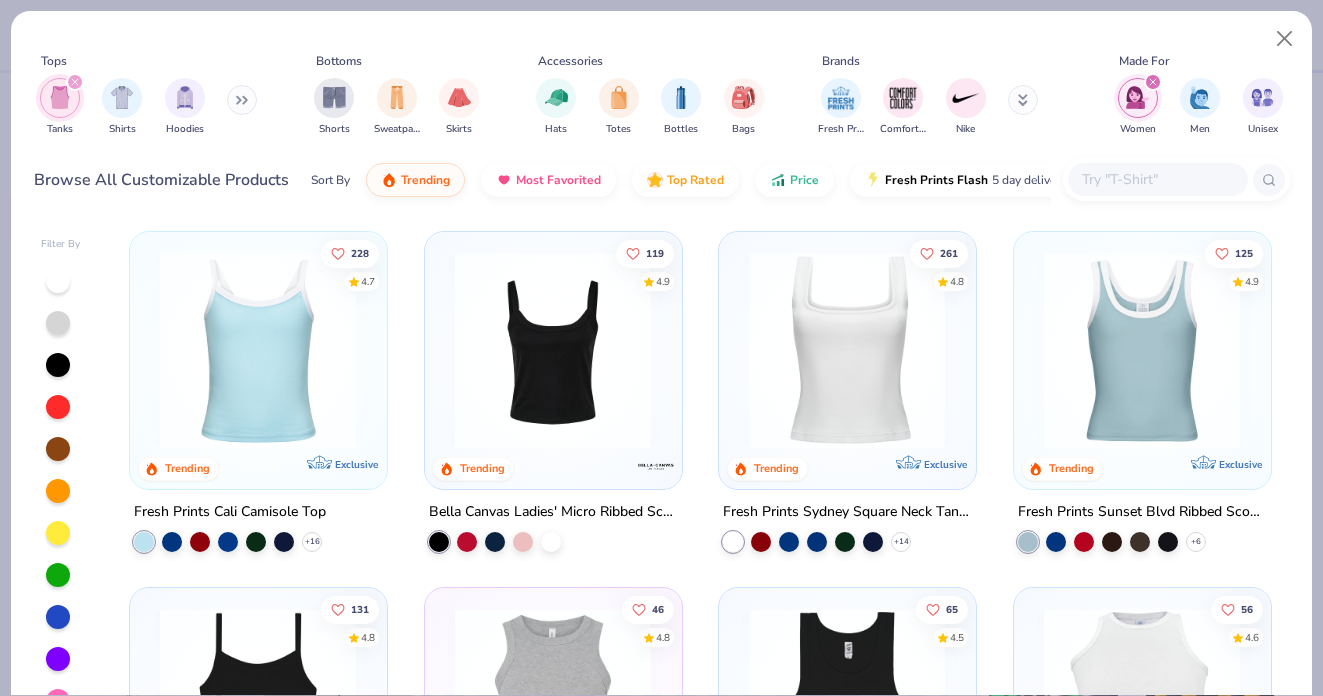 click at bounding box center [847, 350] 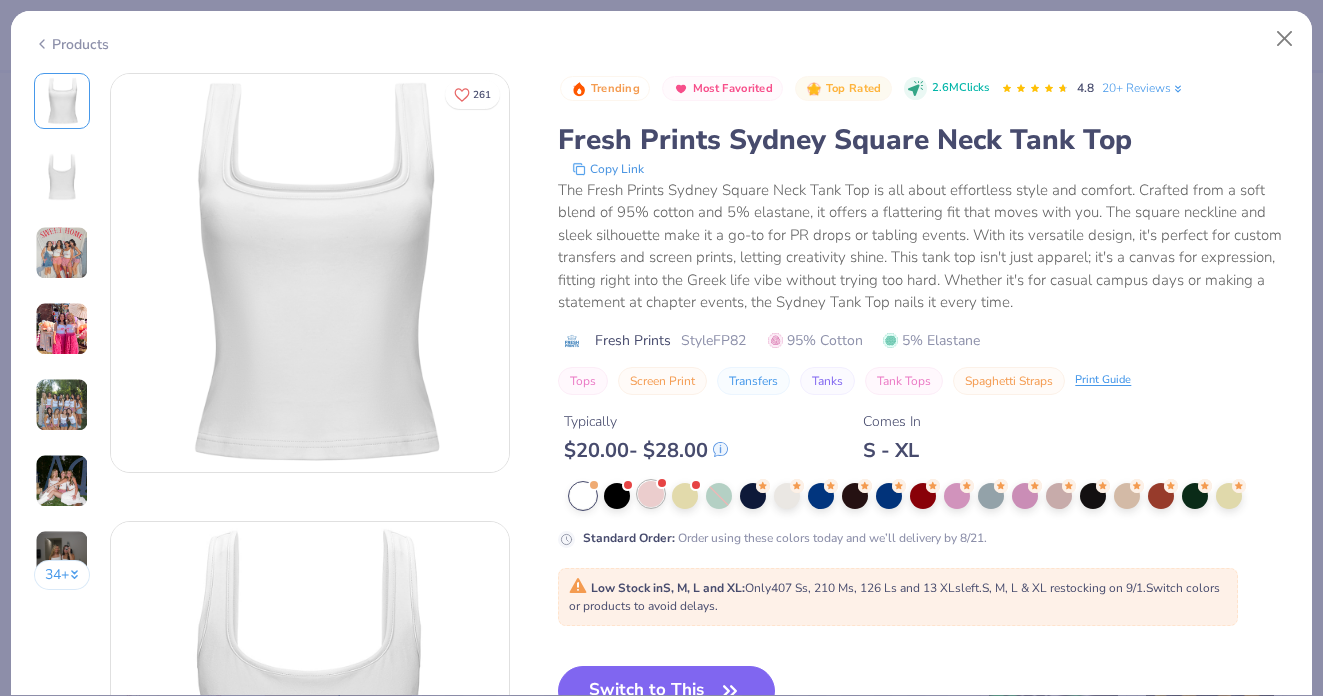 click at bounding box center [651, 494] 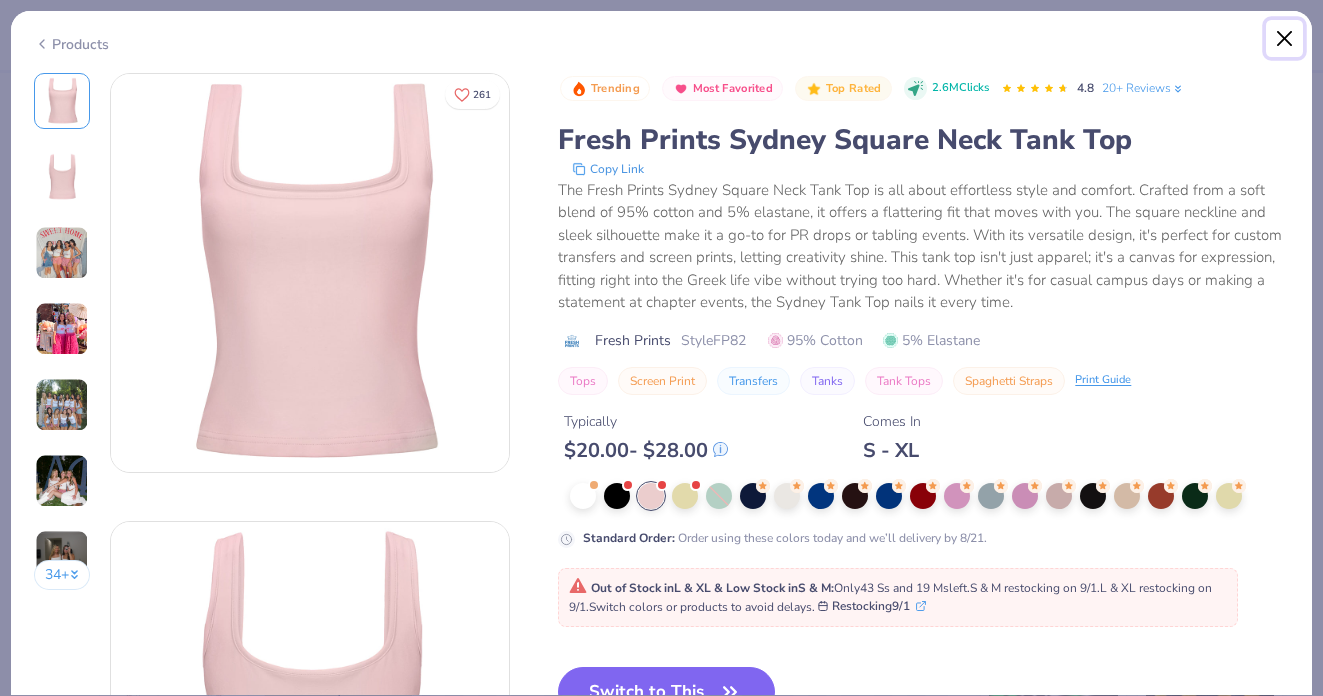 click at bounding box center (1285, 39) 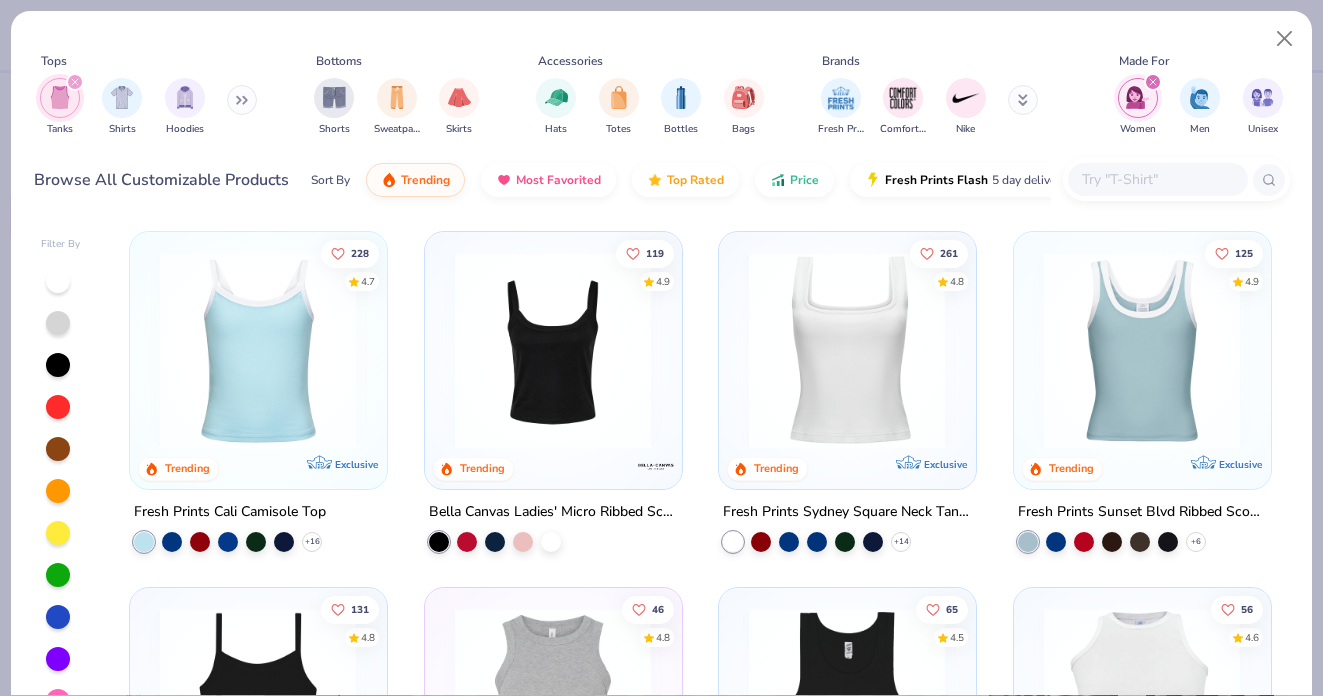 click at bounding box center [553, 350] 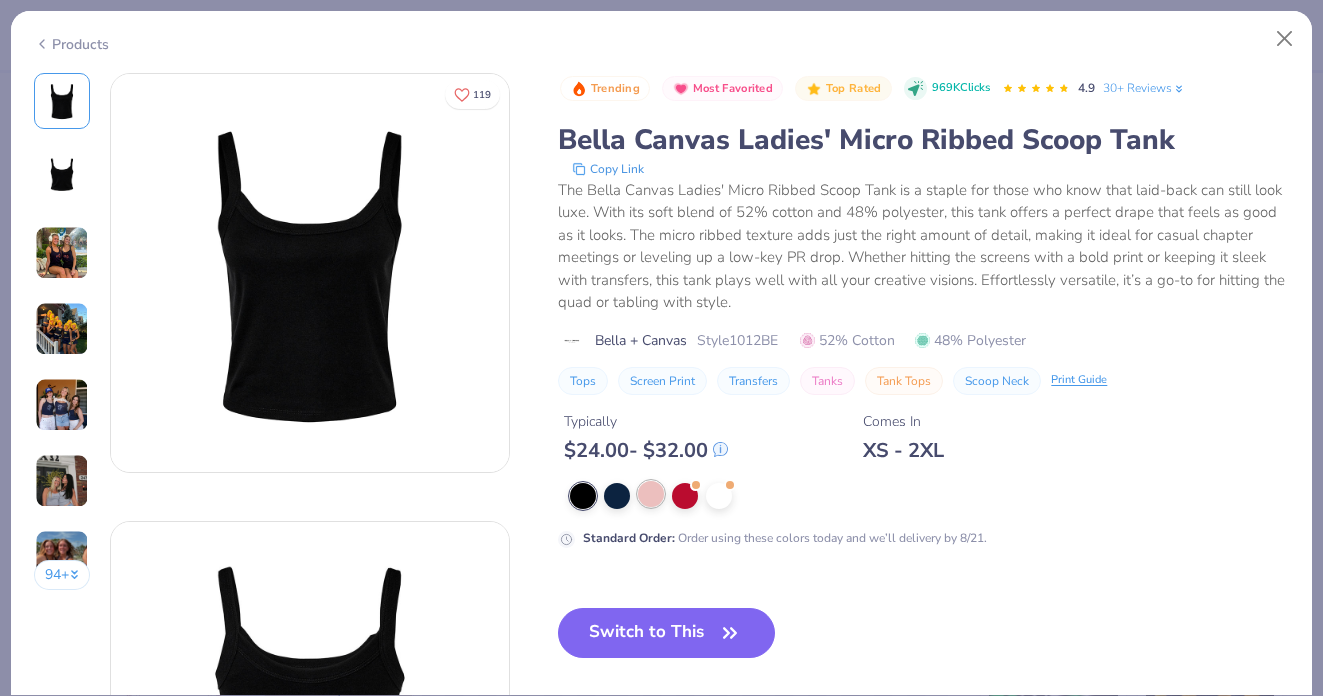 click at bounding box center (651, 494) 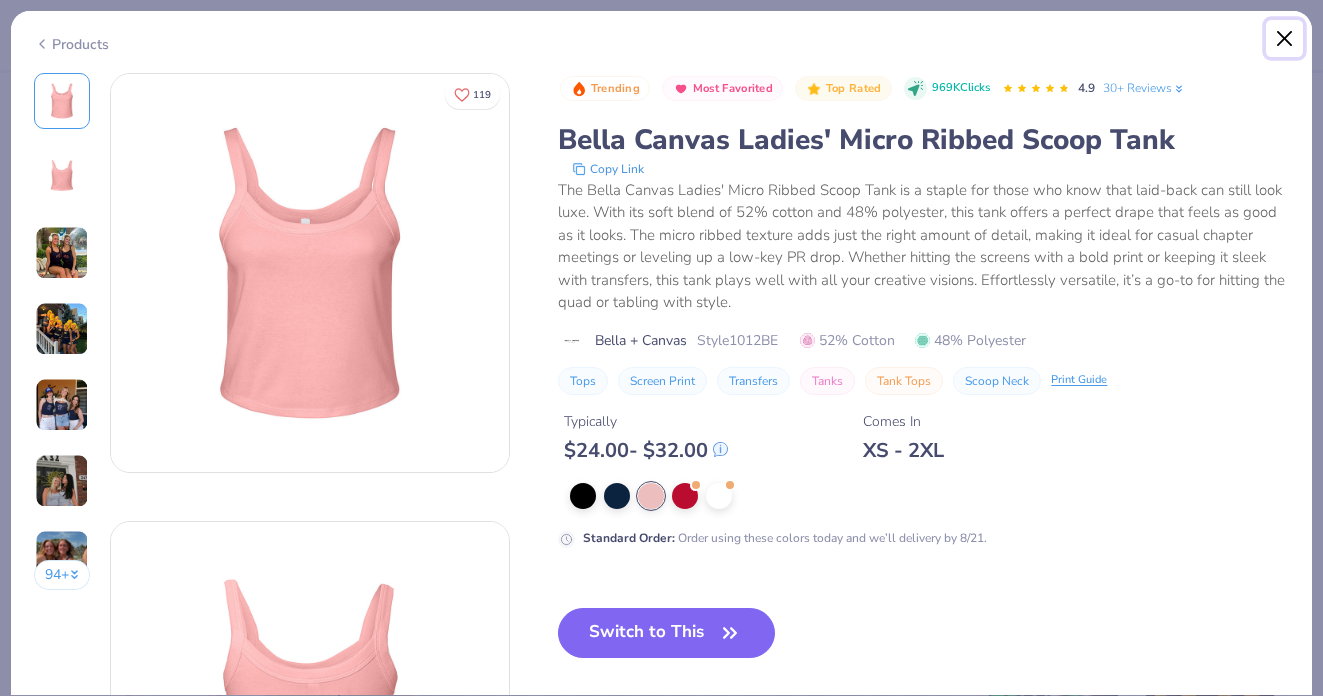 click at bounding box center [1285, 39] 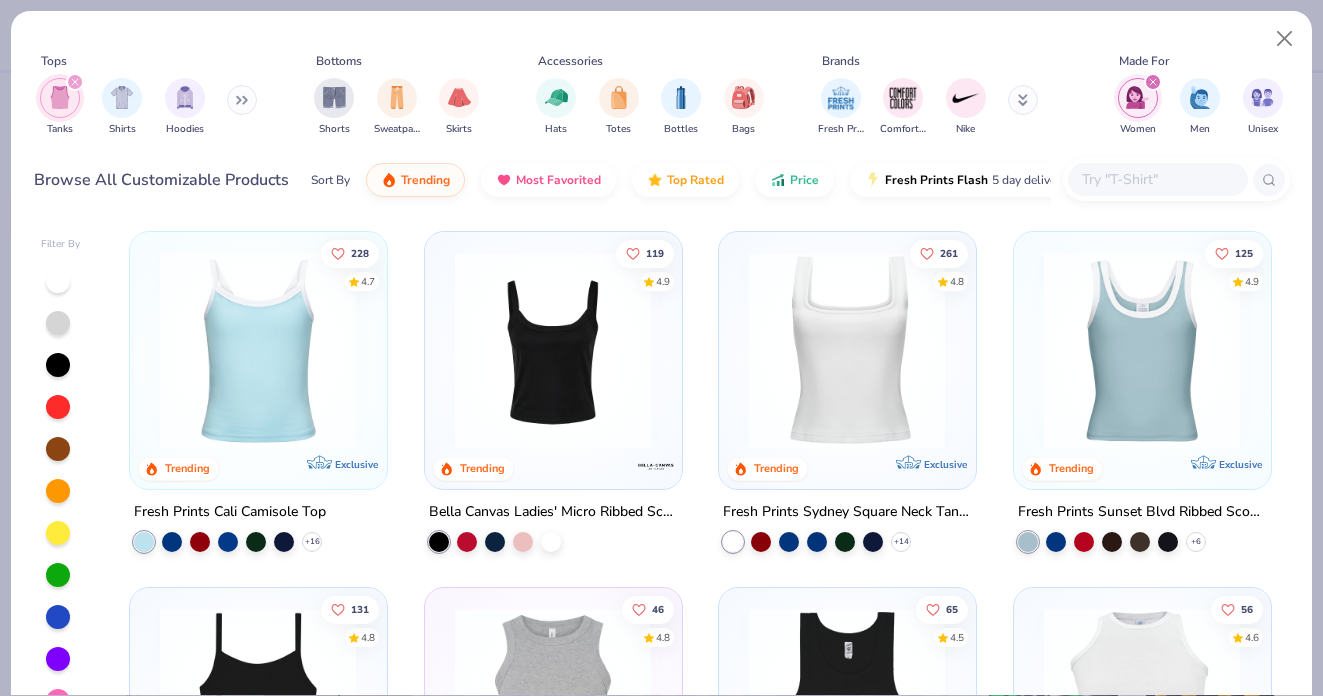 click at bounding box center (258, 350) 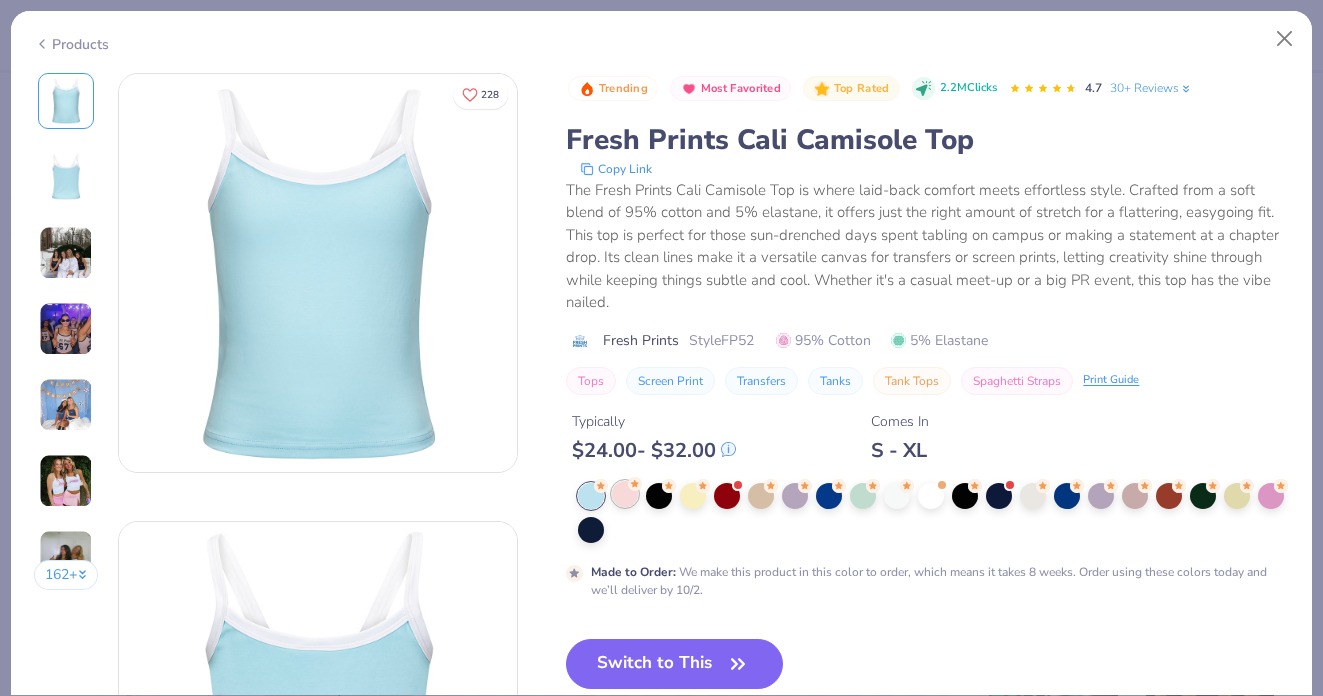 click at bounding box center [625, 494] 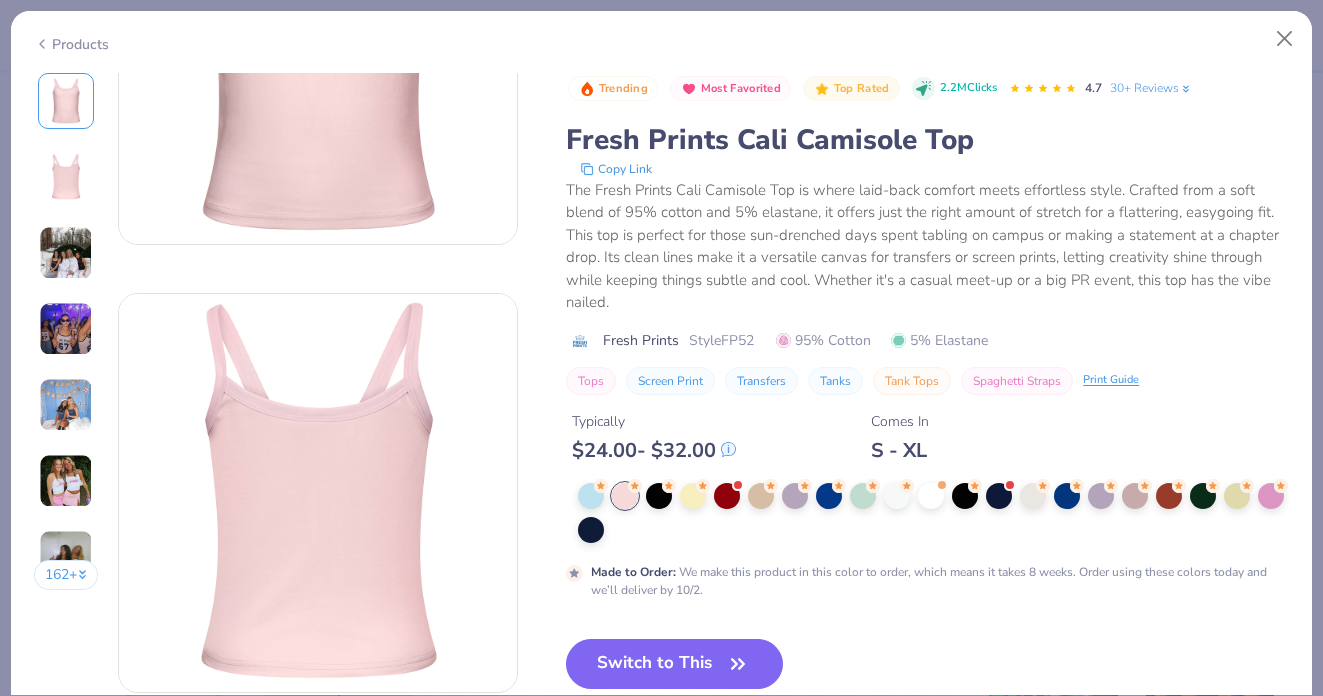 scroll, scrollTop: 0, scrollLeft: 0, axis: both 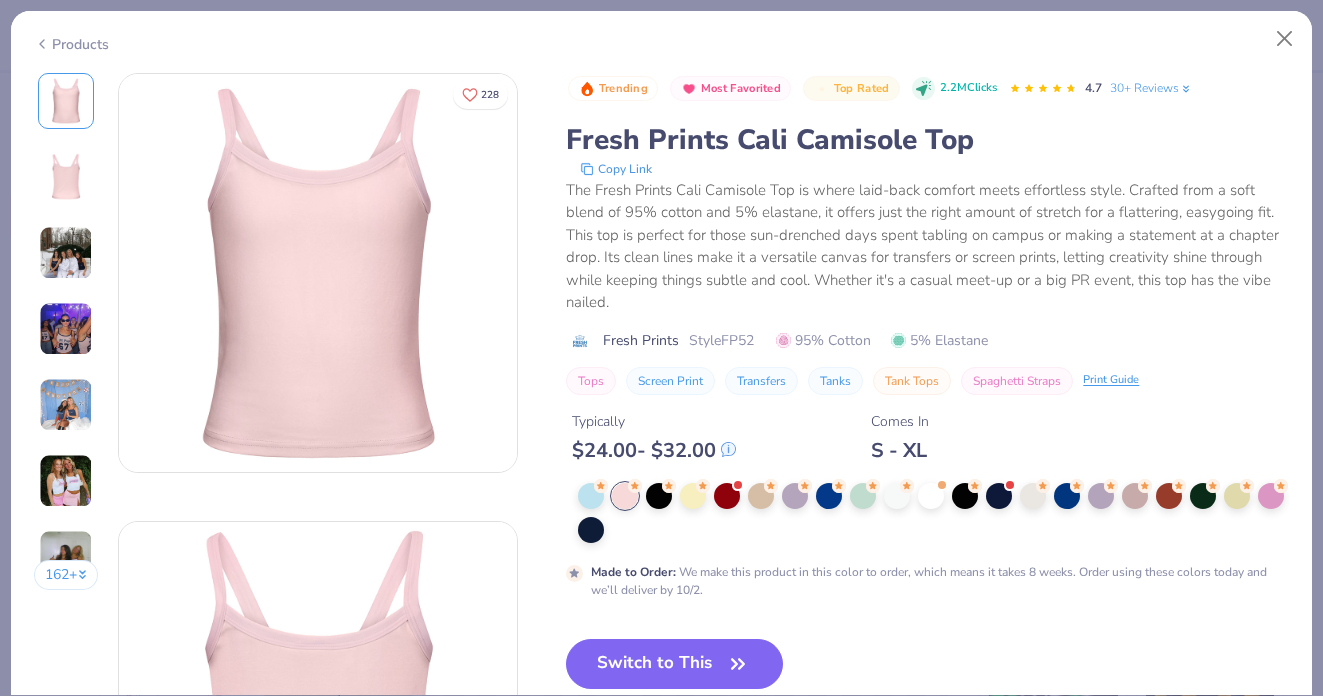 click on "Style  FP52" at bounding box center [721, 340] 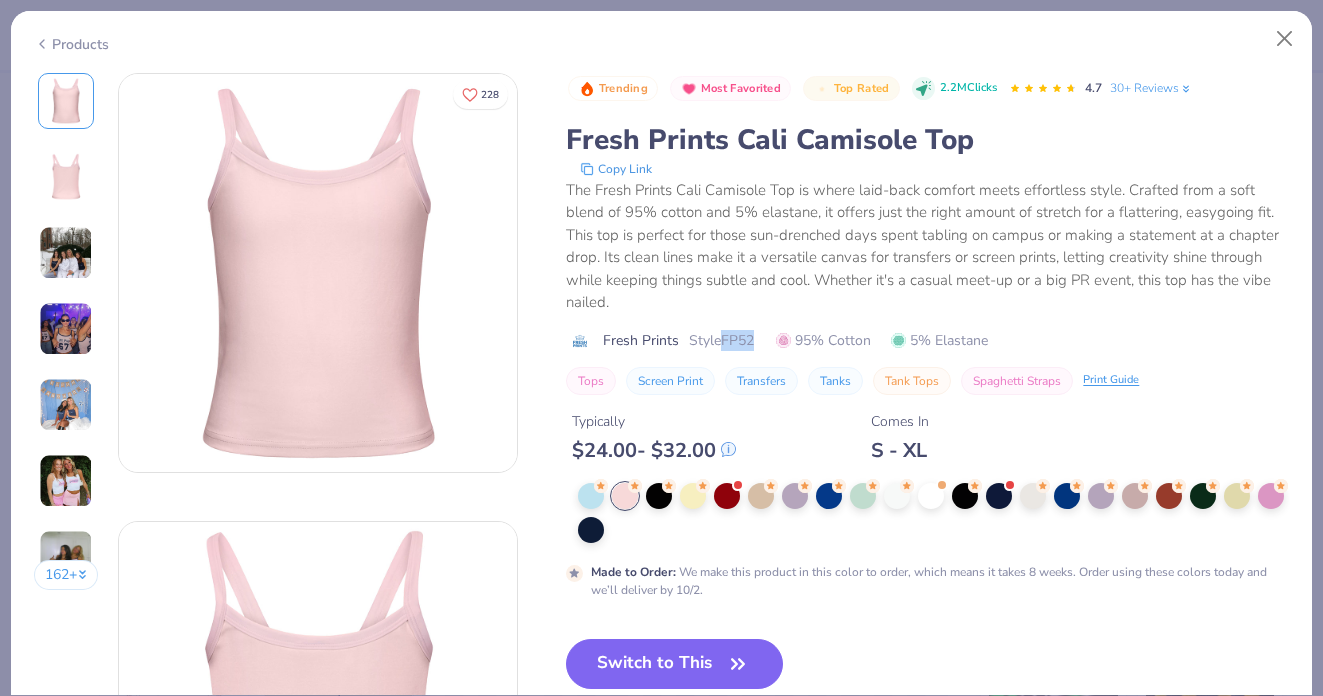 click on "Style  FP52" at bounding box center (721, 340) 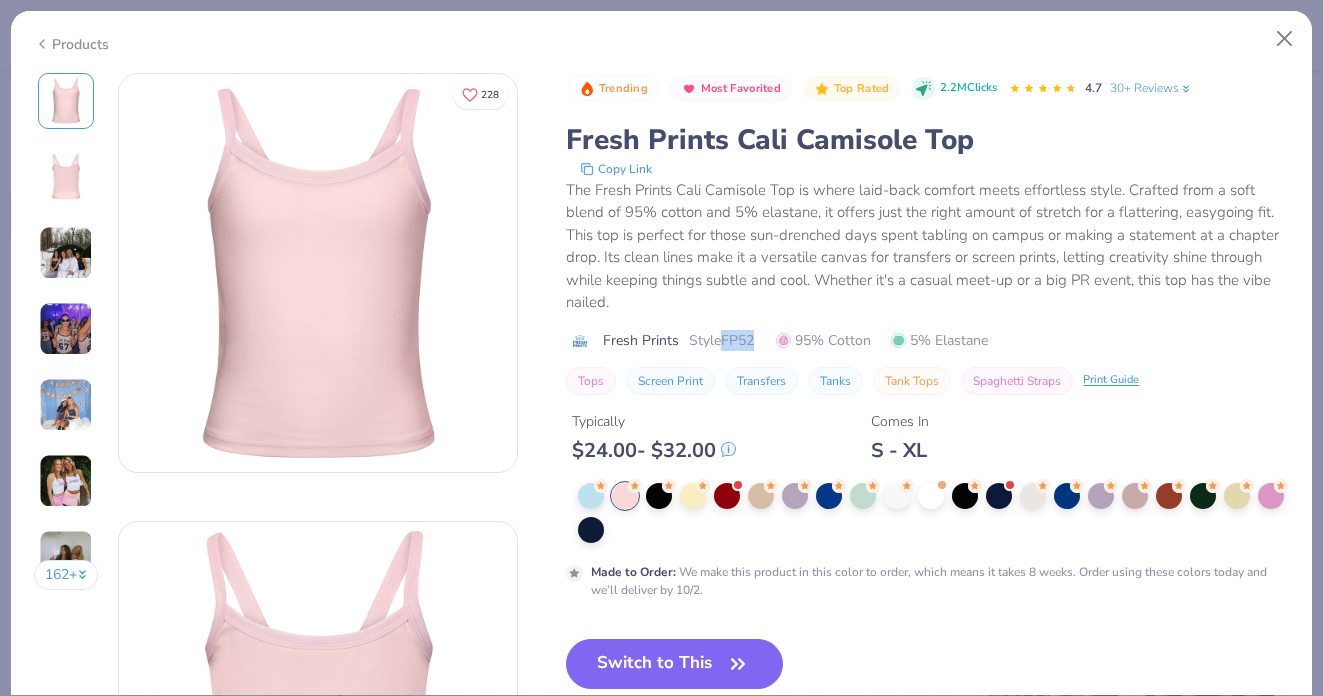 copy on "FP52" 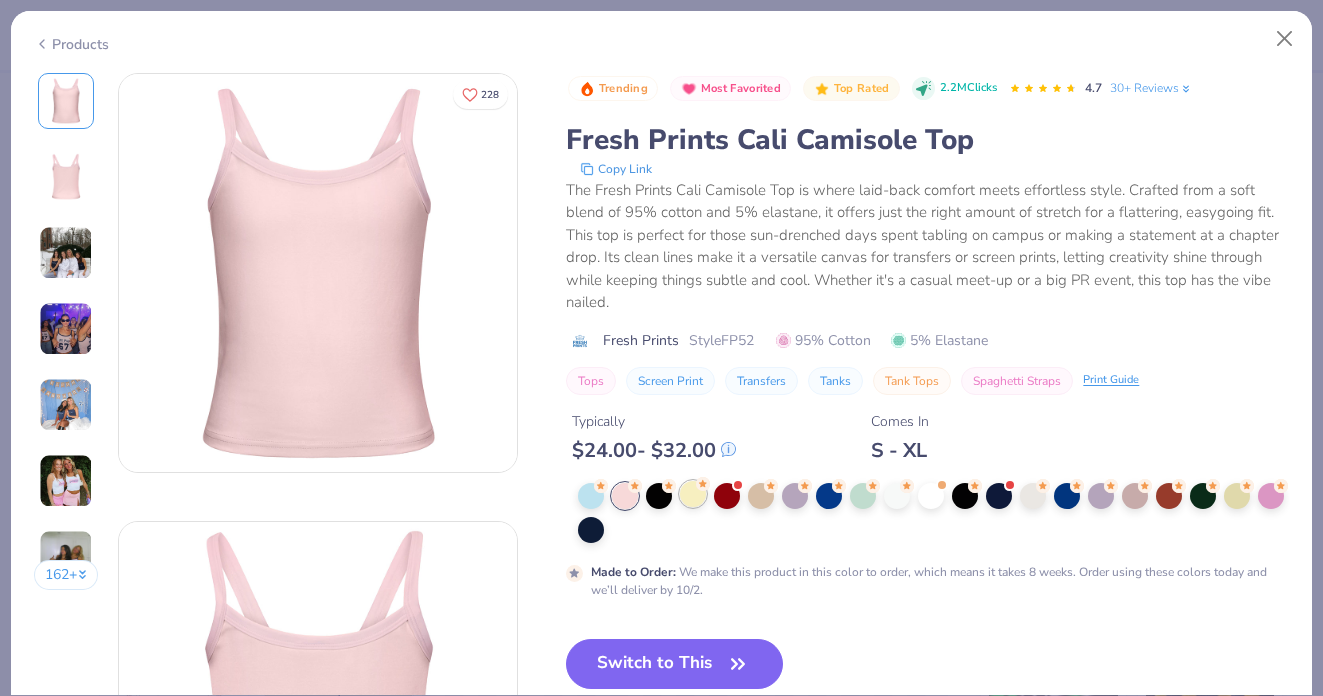 click at bounding box center [693, 494] 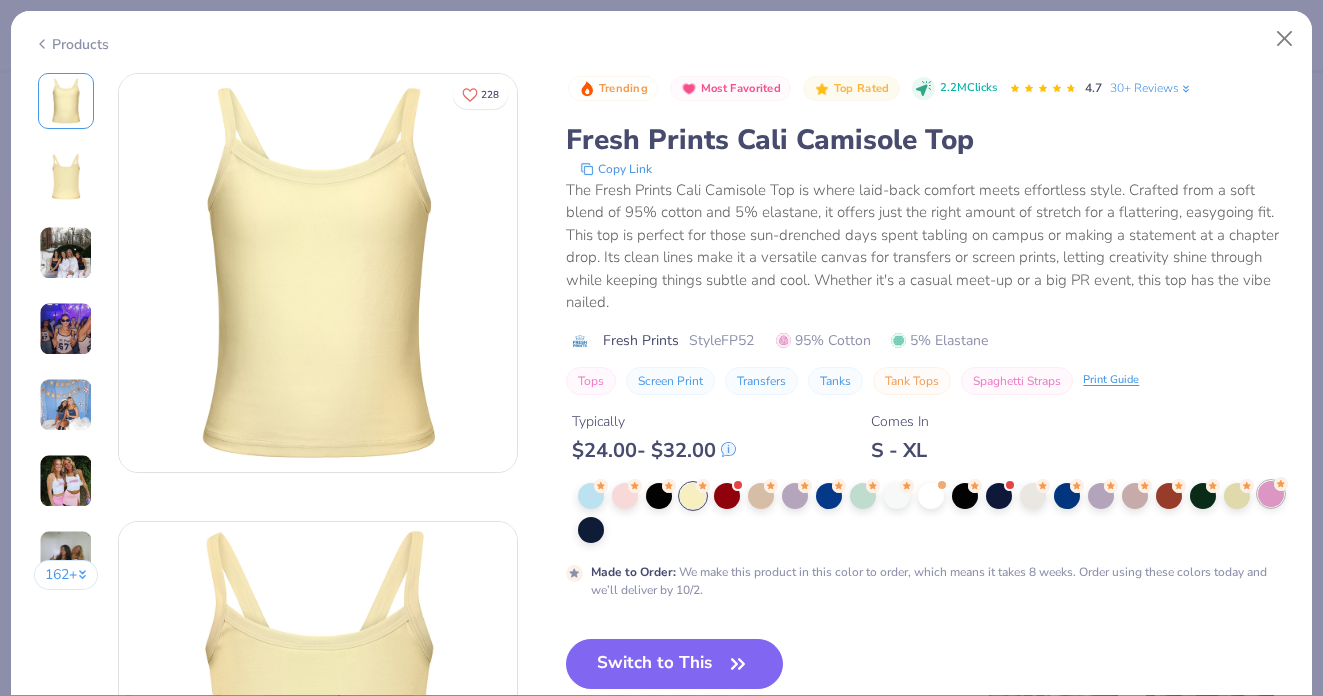 click at bounding box center (1271, 494) 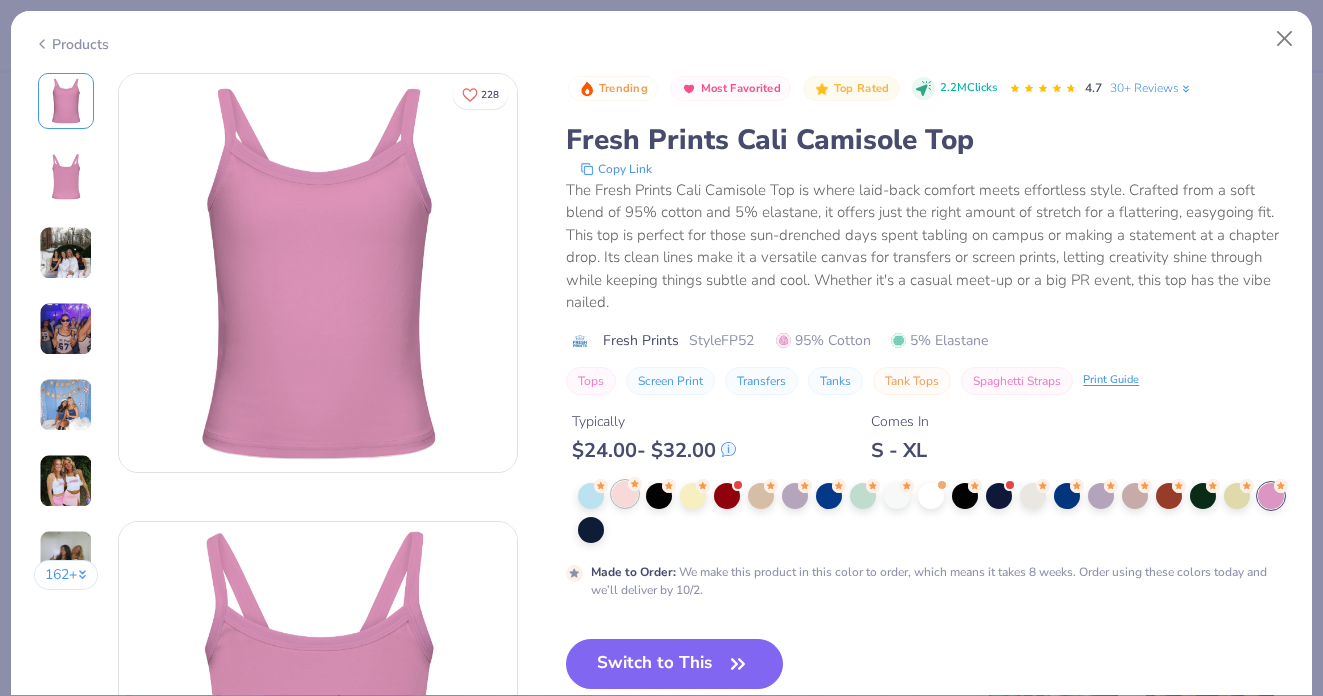 click at bounding box center (625, 494) 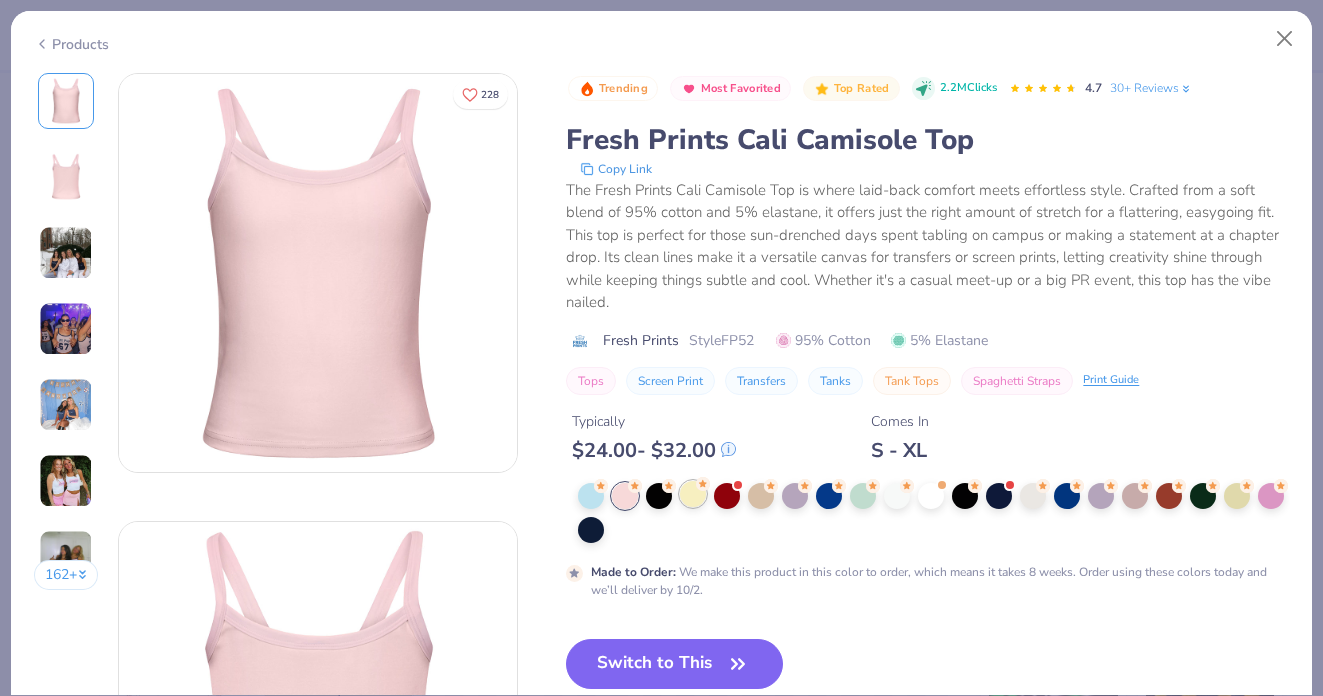 click at bounding box center (693, 494) 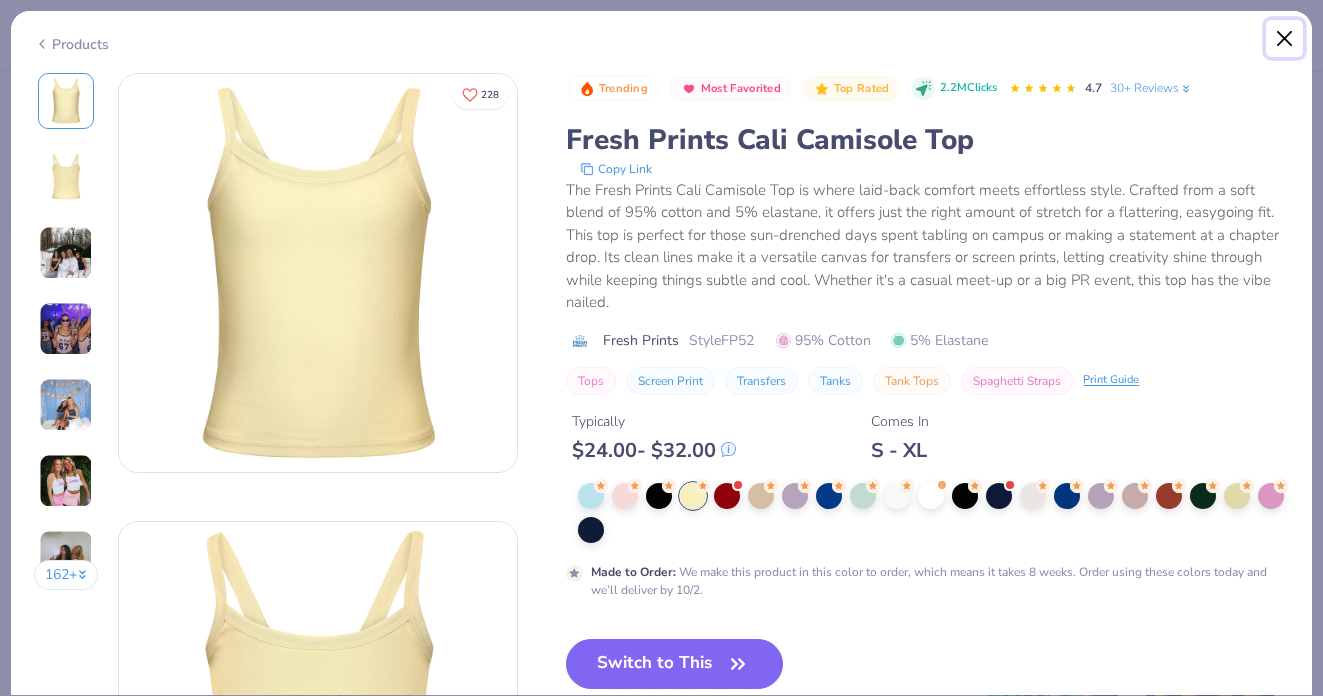 click at bounding box center [1285, 39] 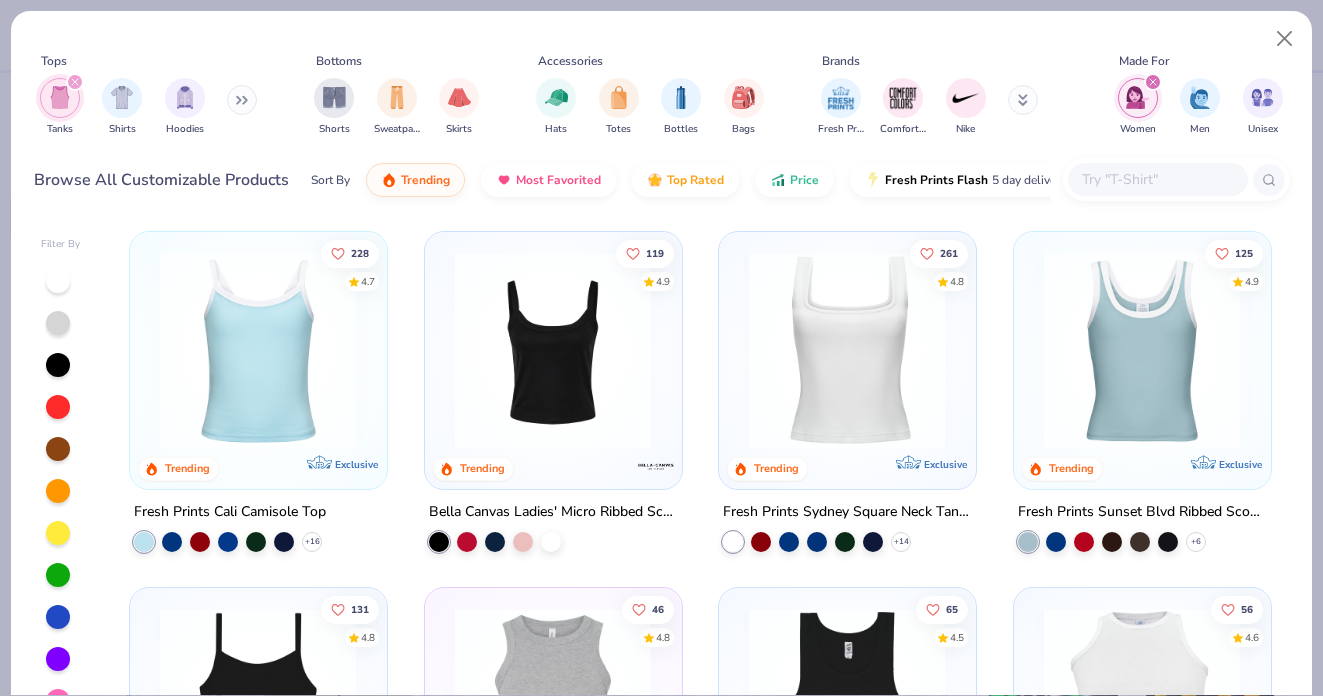 click 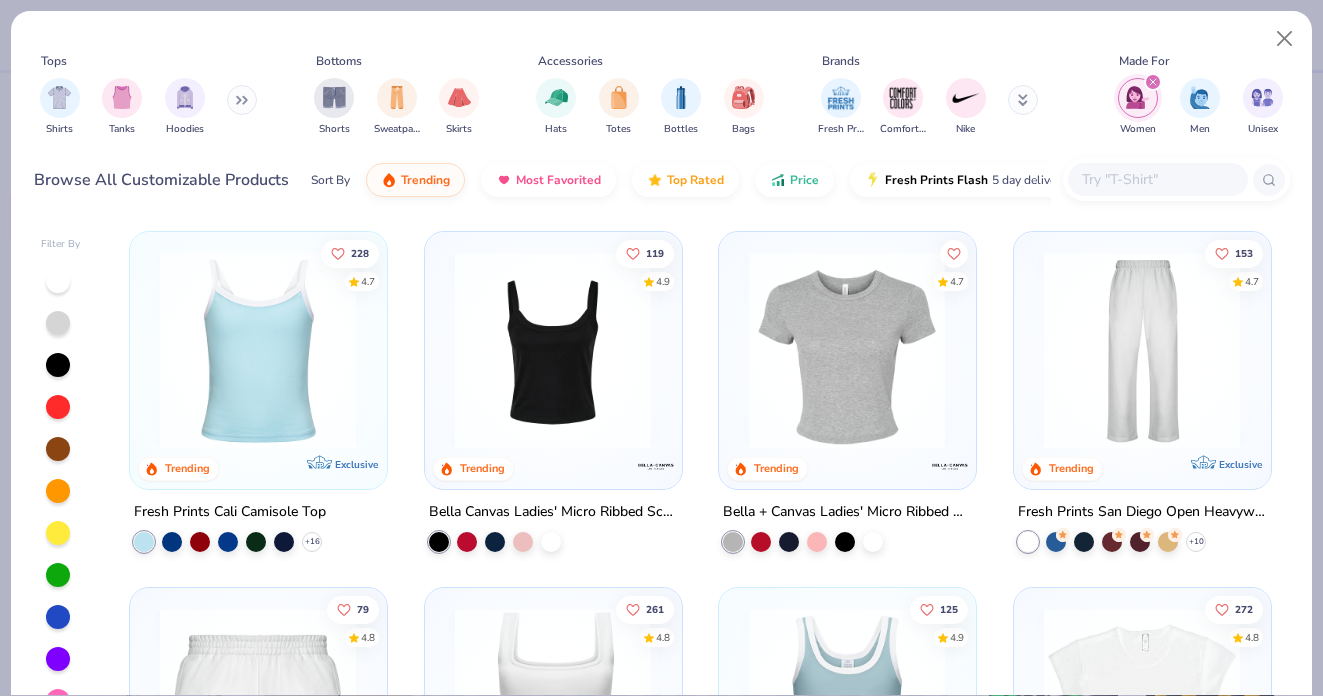 click at bounding box center [242, 100] 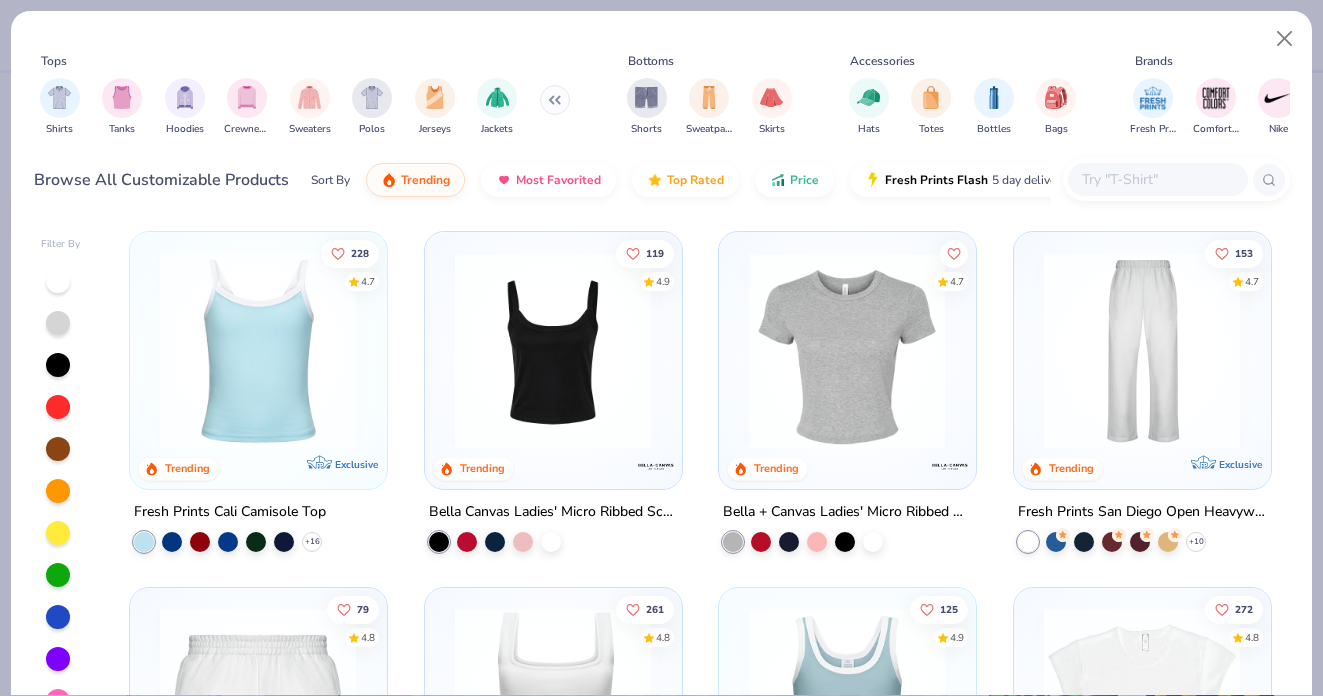click on "Shorts Sweatpants Skirts" at bounding box center [709, 107] 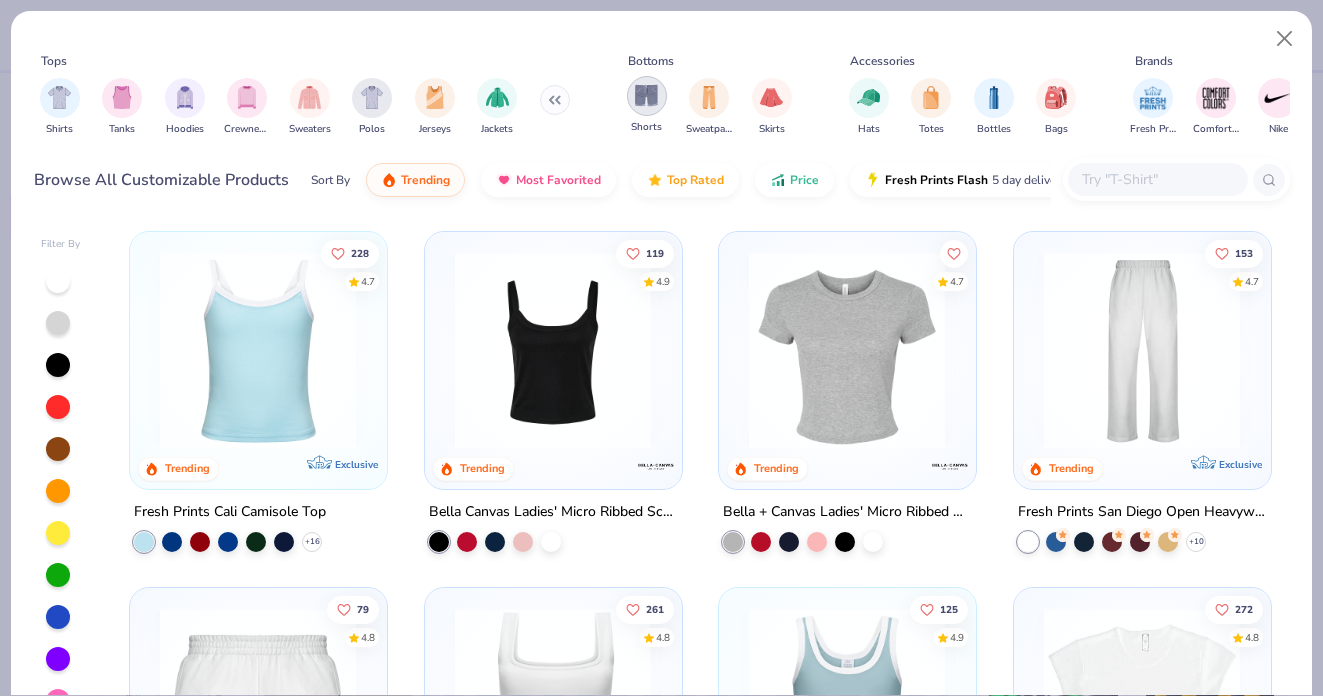 click at bounding box center [646, 95] 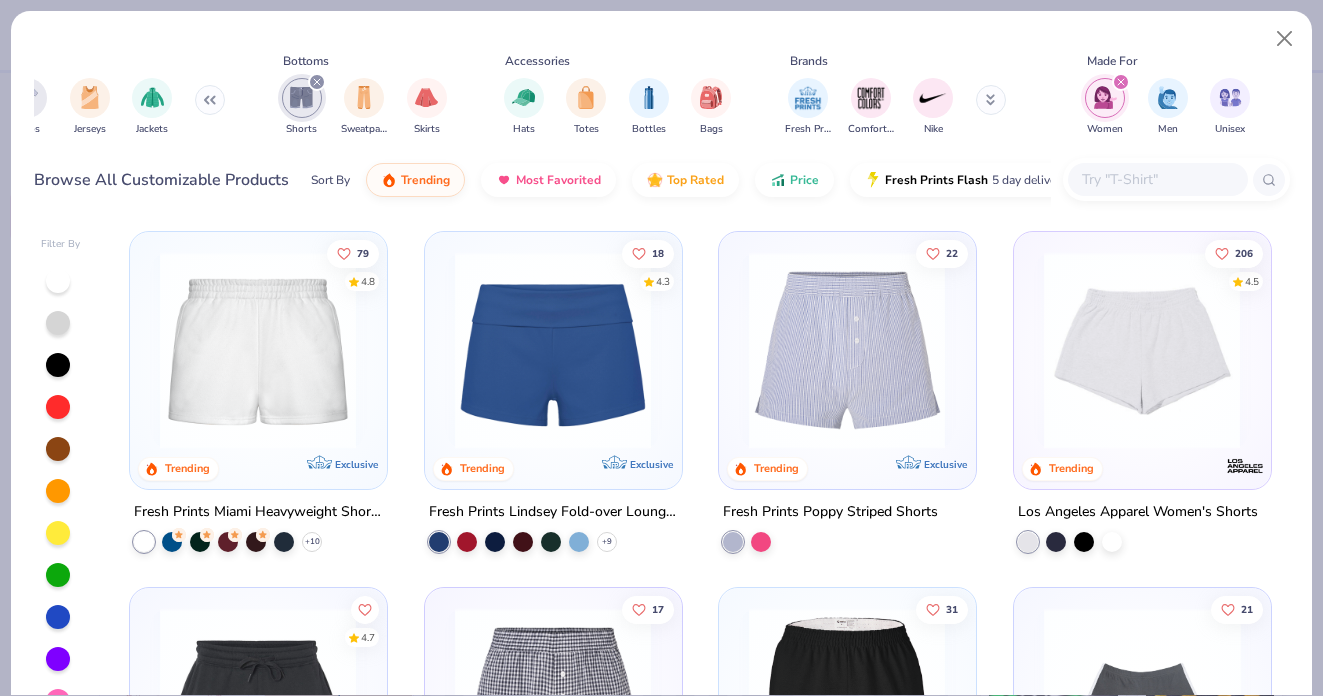 scroll, scrollTop: 0, scrollLeft: 485, axis: horizontal 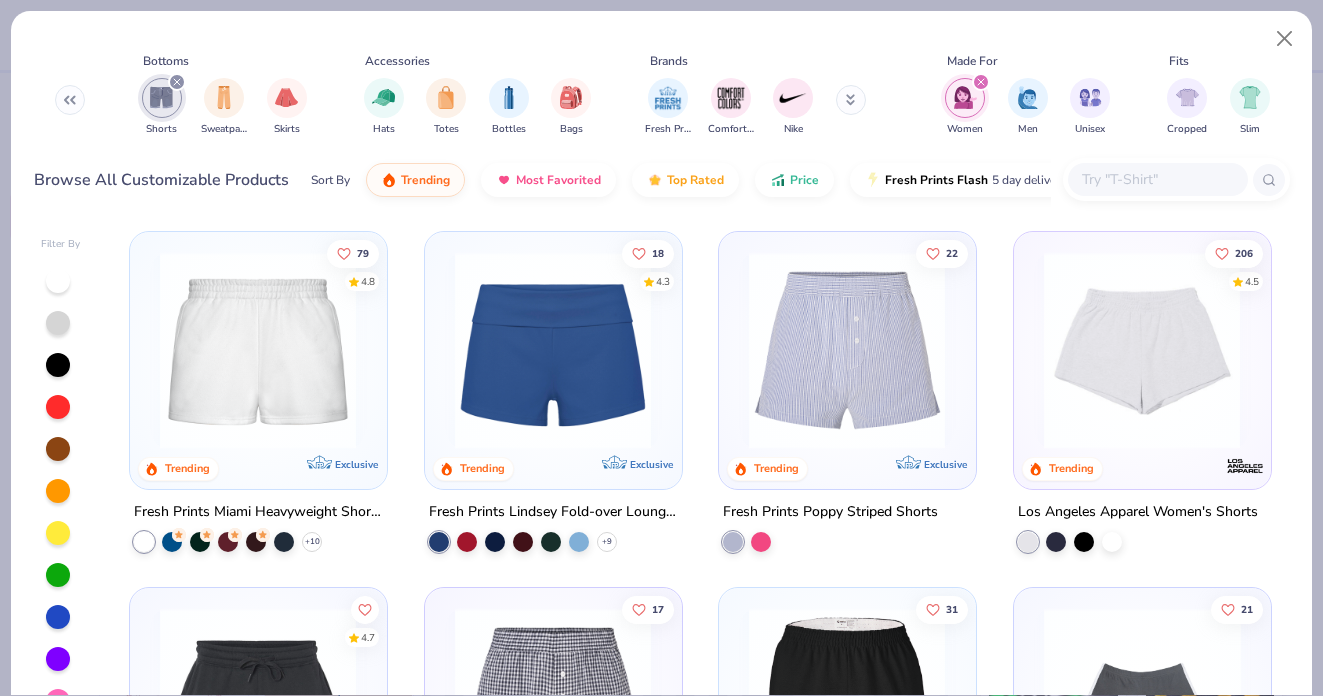 click at bounding box center (258, 350) 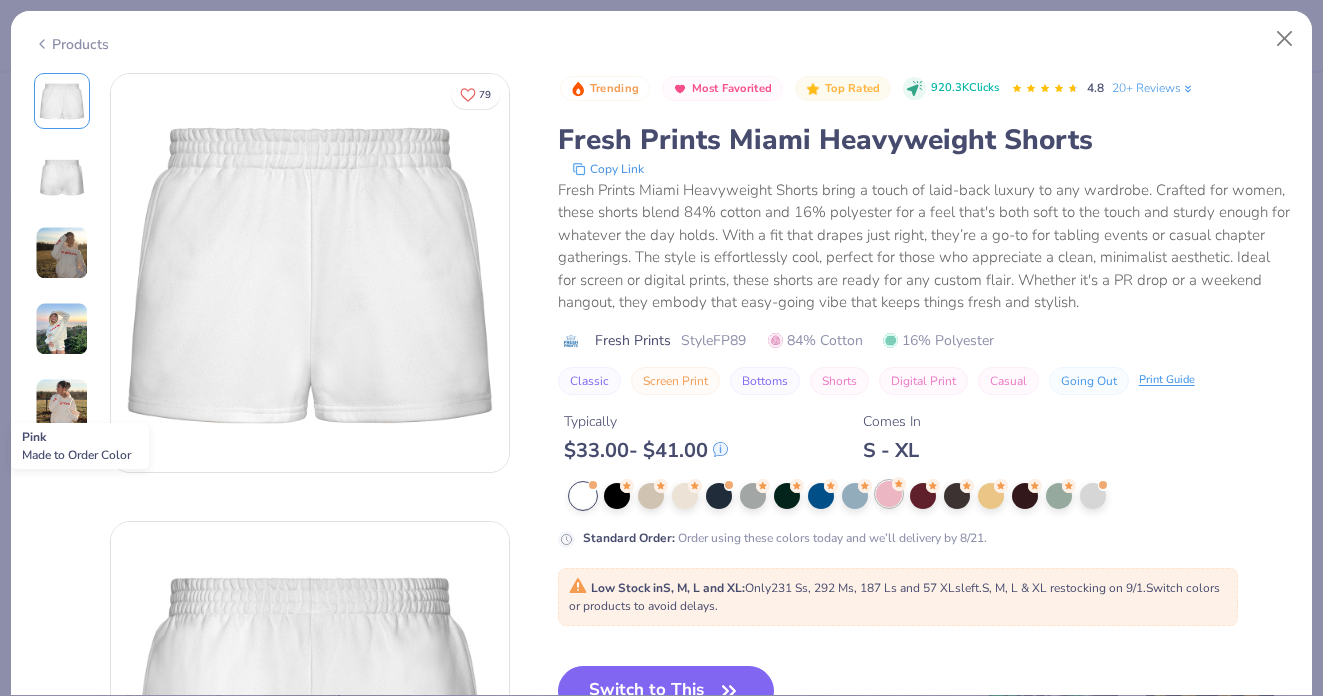 click at bounding box center (889, 494) 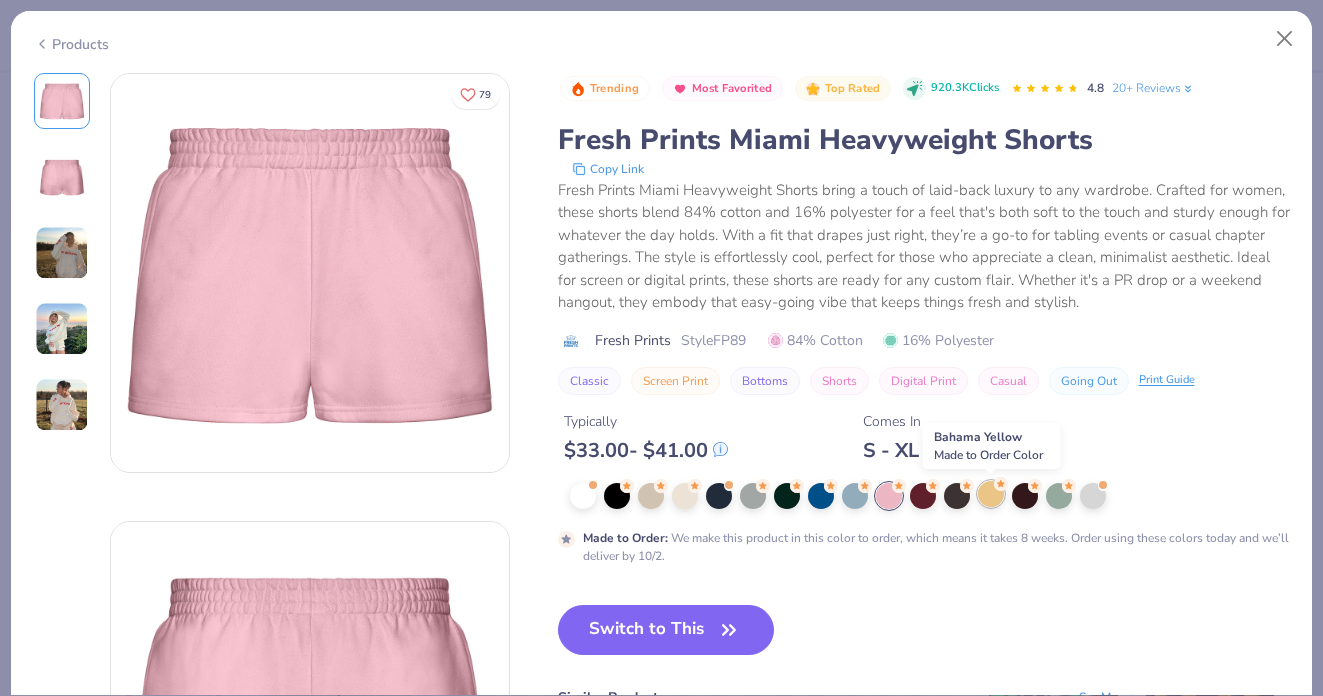 click at bounding box center (991, 494) 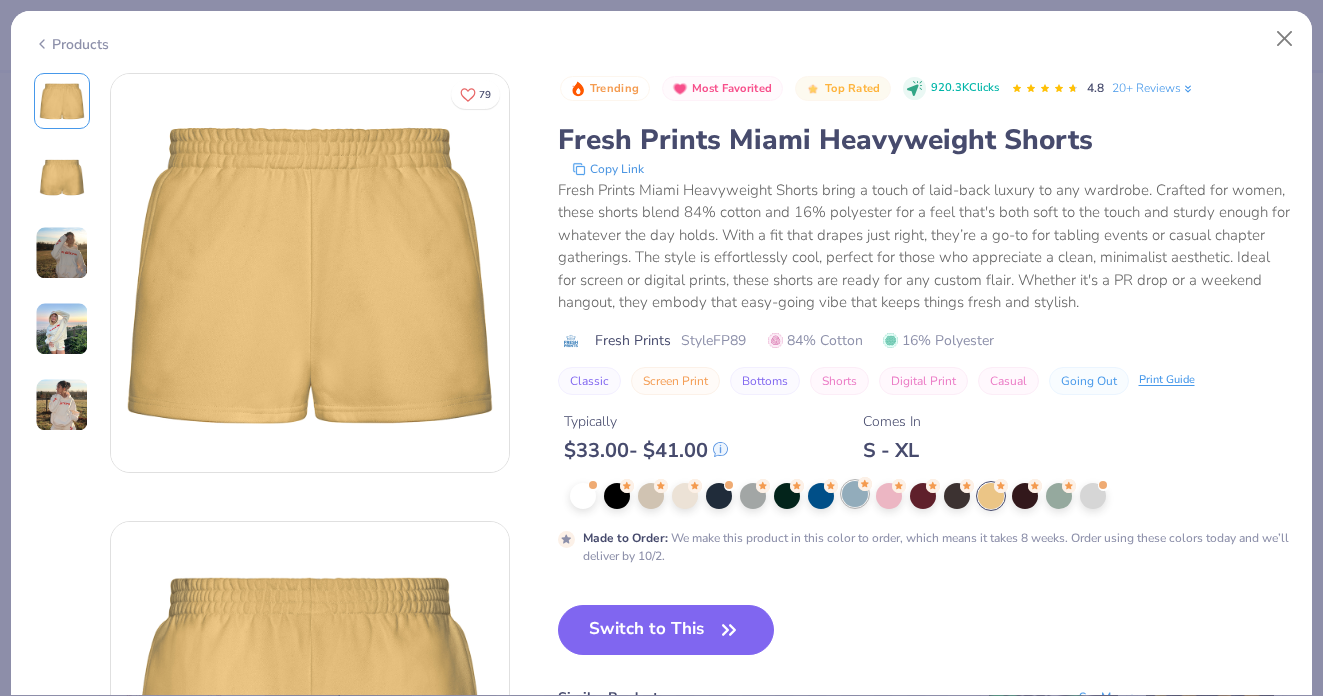 click 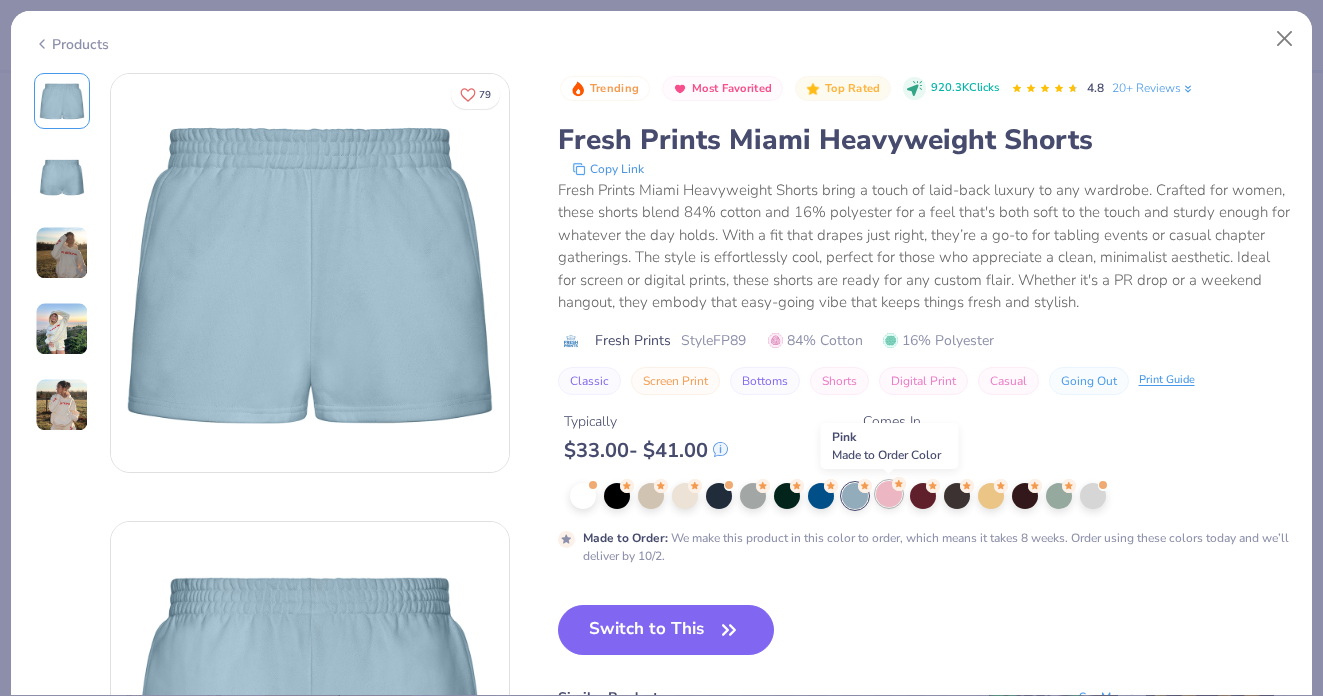 click at bounding box center [889, 494] 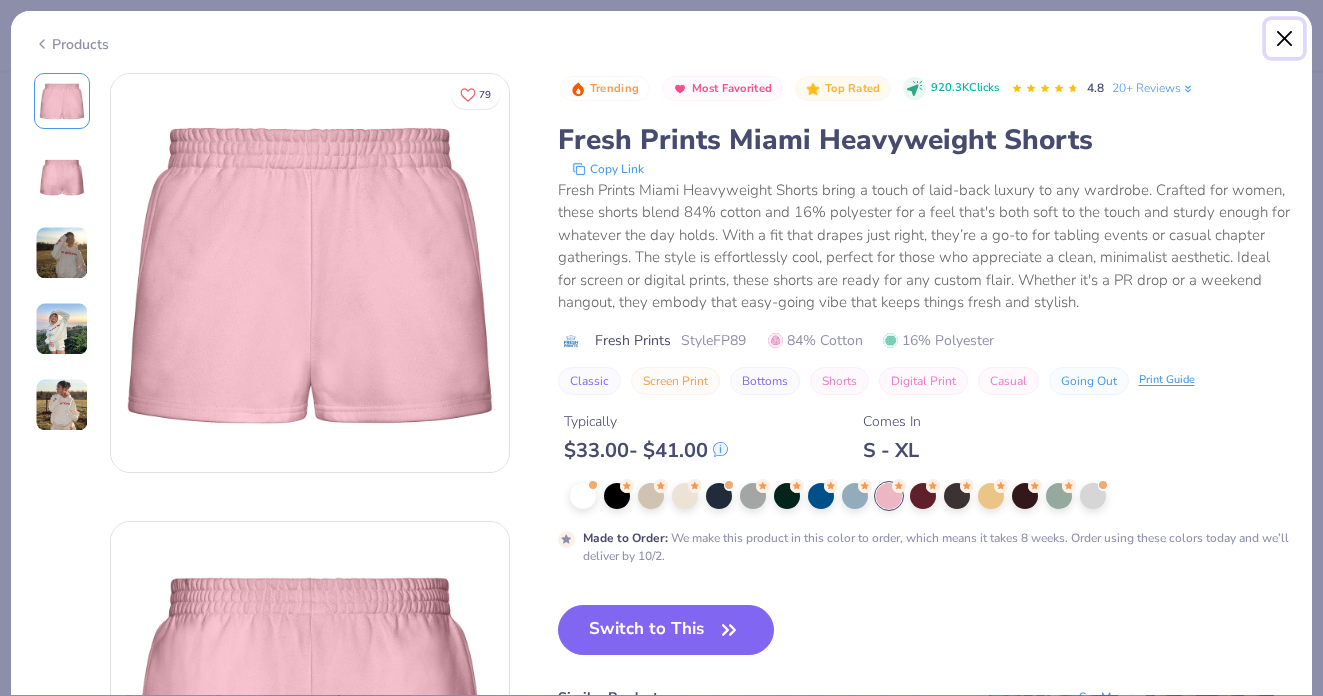 click at bounding box center [1285, 39] 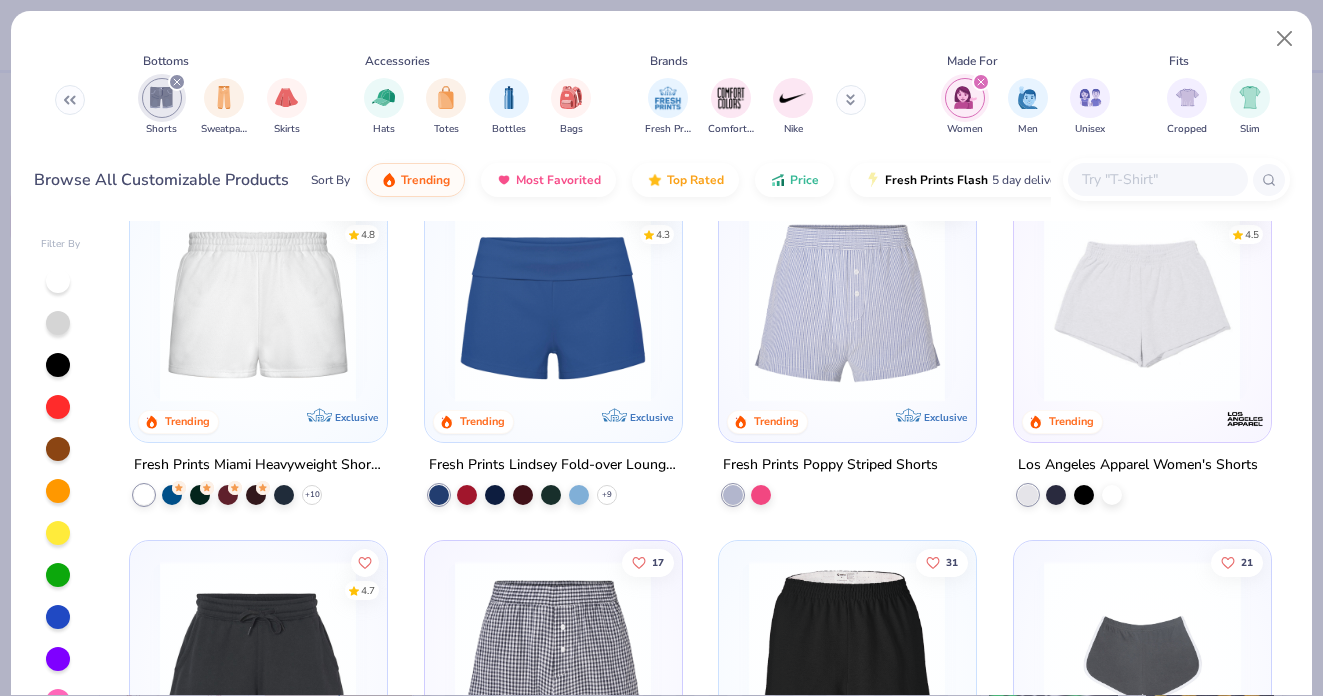 scroll, scrollTop: 0, scrollLeft: 0, axis: both 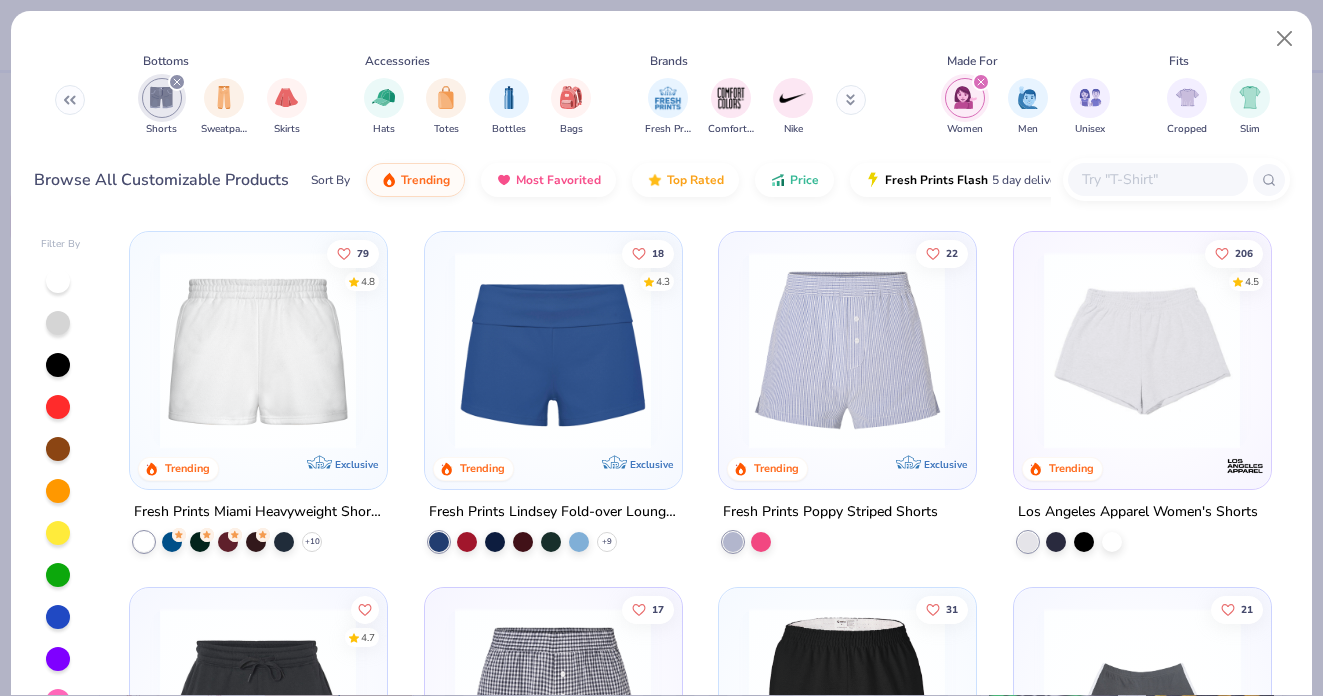 click at bounding box center (258, 350) 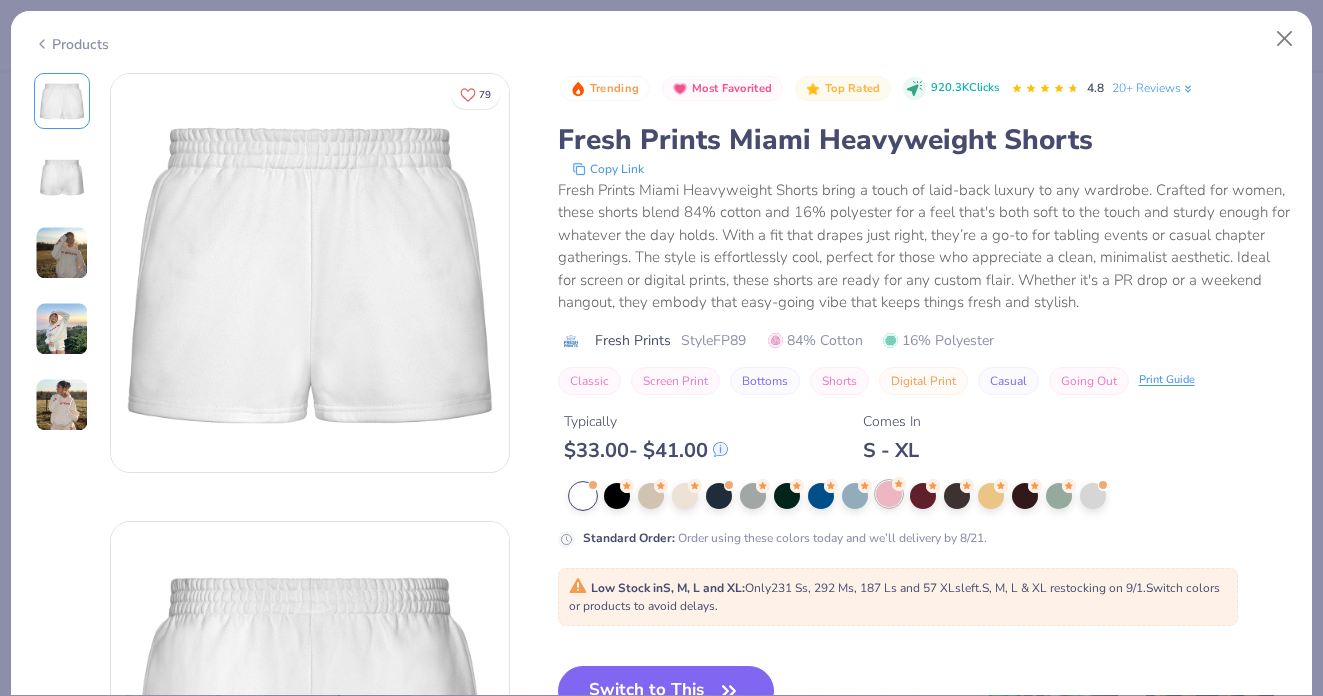 click at bounding box center (889, 494) 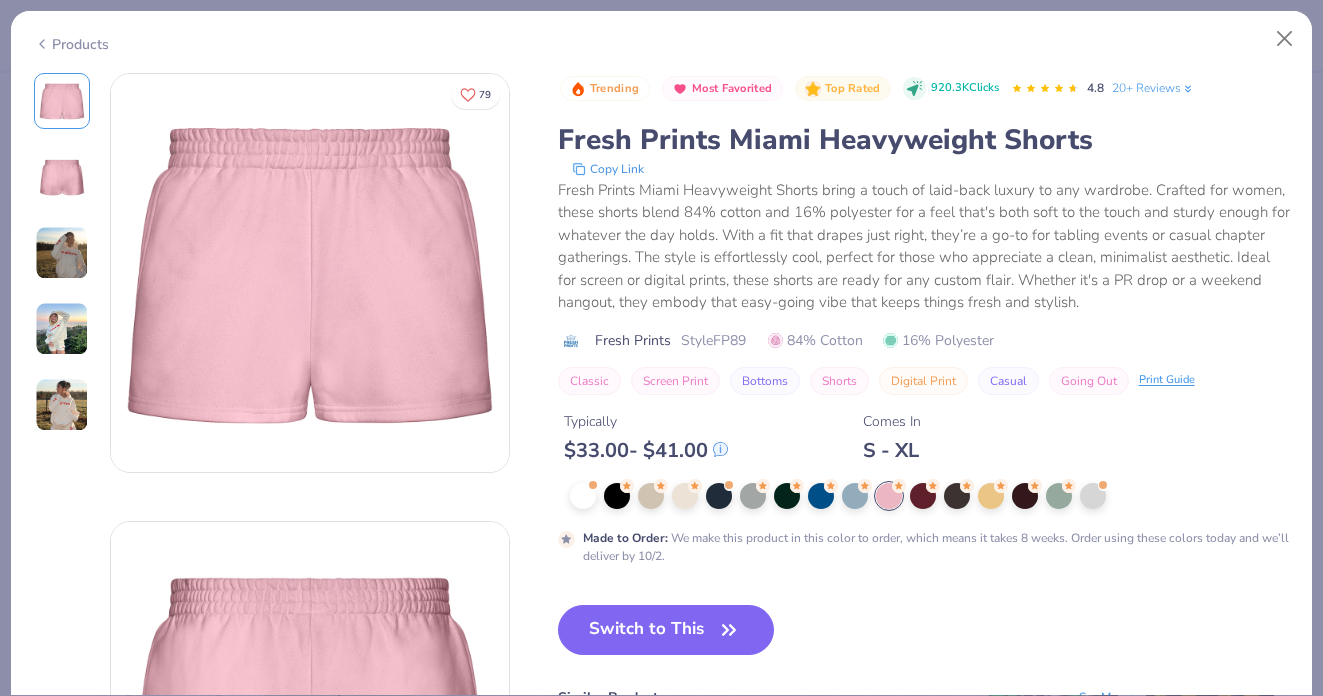 click on "Fresh Prints Miami Heavyweight Shorts bring a touch of laid-back luxury to any wardrobe. Crafted for women, these shorts blend 84% cotton and 16% polyester for a feel that's both soft to the touch and sturdy enough for whatever the day holds. With a fit that drapes just right, they’re a go-to for tabling events or casual chapter gatherings. The style is effortlessly cool, perfect for those who appreciate a clean, minimalist aesthetic. Ideal for screen or digital prints, these shorts are ready for any custom flair. Whether it's a PR drop or a weekend hangout, they embody that easy-going vibe that keeps things fresh and stylish." at bounding box center (924, 246) 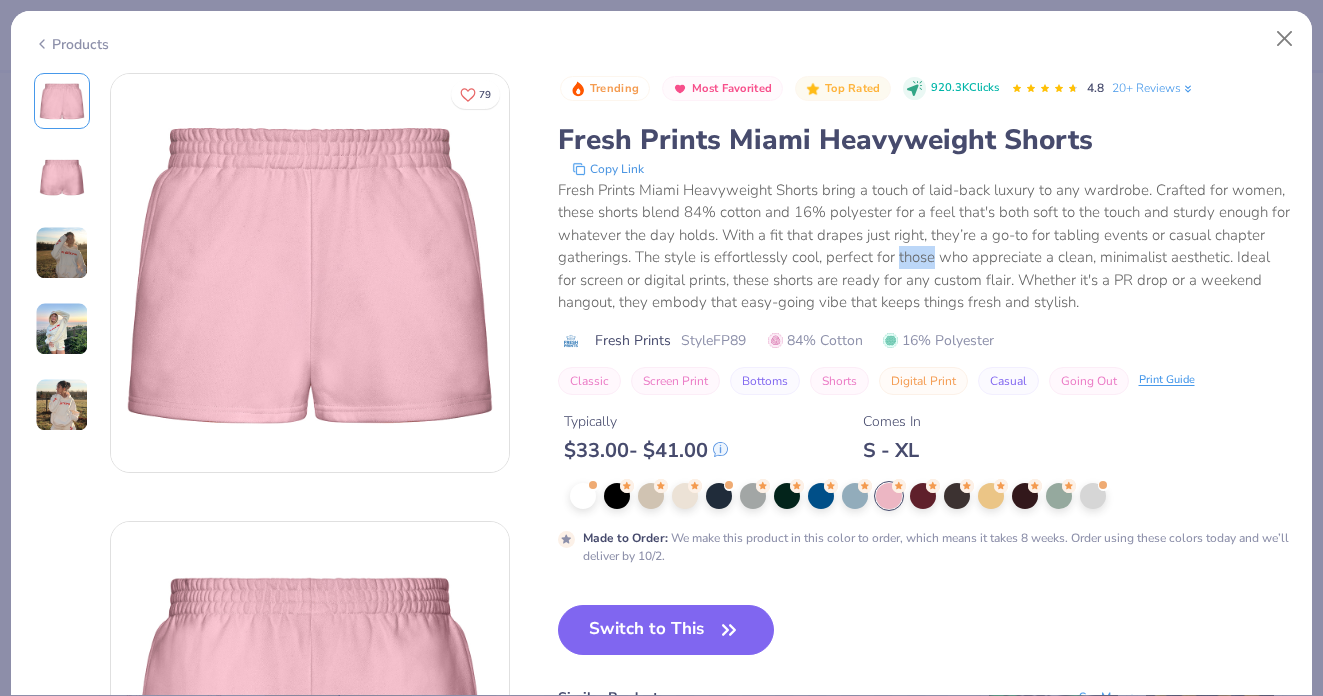 click on "Fresh Prints Miami Heavyweight Shorts bring a touch of laid-back luxury to any wardrobe. Crafted for women, these shorts blend 84% cotton and 16% polyester for a feel that's both soft to the touch and sturdy enough for whatever the day holds. With a fit that drapes just right, they’re a go-to for tabling events or casual chapter gatherings. The style is effortlessly cool, perfect for those who appreciate a clean, minimalist aesthetic. Ideal for screen or digital prints, these shorts are ready for any custom flair. Whether it's a PR drop or a weekend hangout, they embody that easy-going vibe that keeps things fresh and stylish." at bounding box center (924, 246) 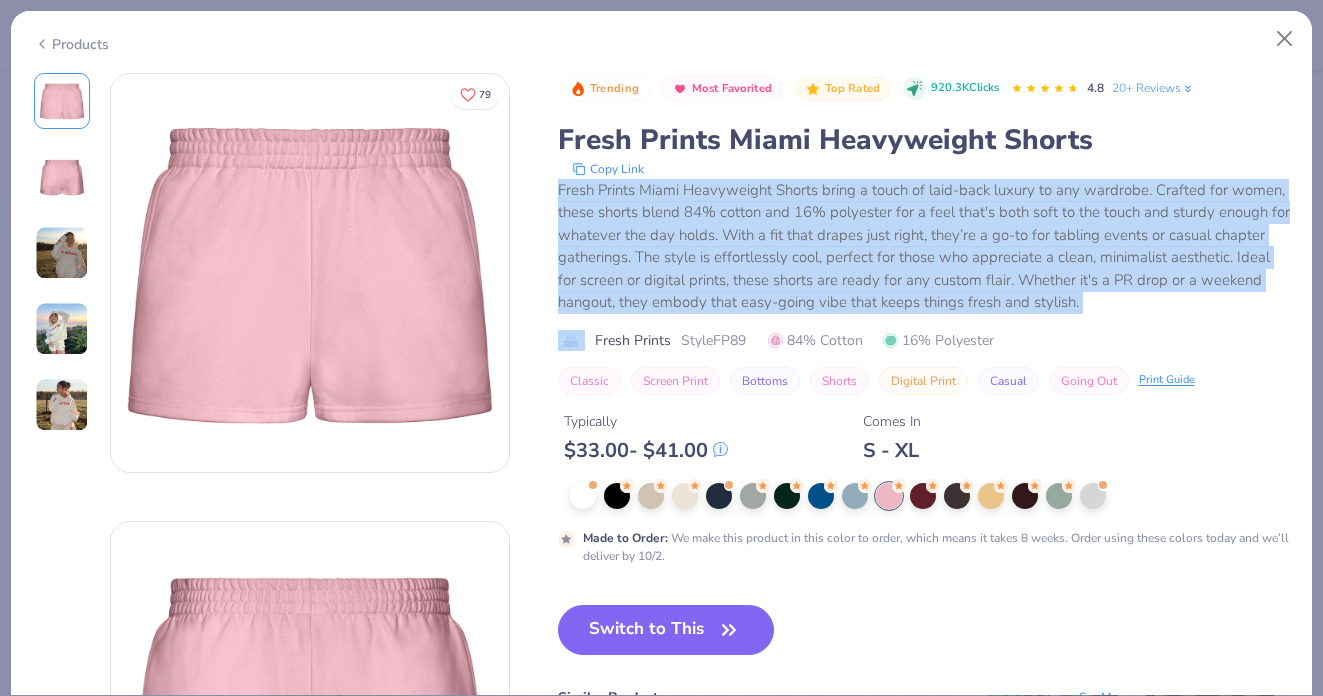 click on "Fresh Prints Miami Heavyweight Shorts bring a touch of laid-back luxury to any wardrobe. Crafted for women, these shorts blend 84% cotton and 16% polyester for a feel that's both soft to the touch and sturdy enough for whatever the day holds. With a fit that drapes just right, they’re a go-to for tabling events or casual chapter gatherings. The style is effortlessly cool, perfect for those who appreciate a clean, minimalist aesthetic. Ideal for screen or digital prints, these shorts are ready for any custom flair. Whether it's a PR drop or a weekend hangout, they embody that easy-going vibe that keeps things fresh and stylish." at bounding box center [924, 246] 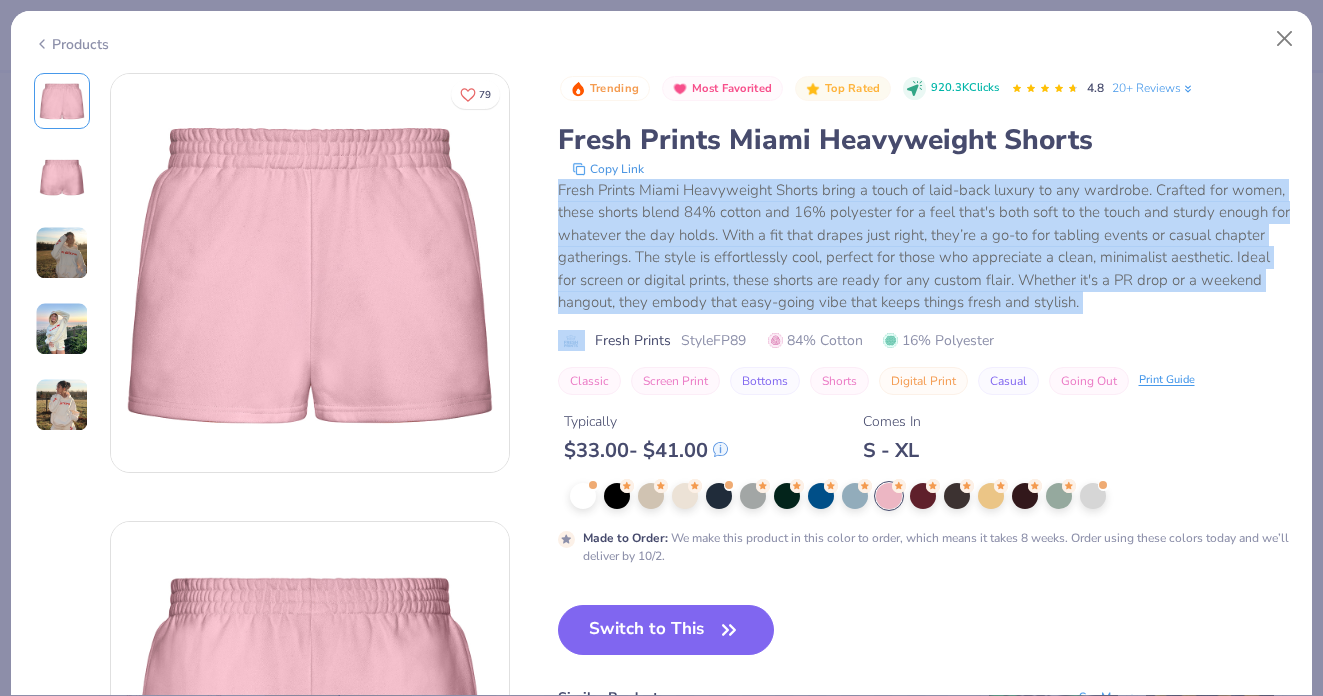 click on "Fresh Prints Miami Heavyweight Shorts bring a touch of laid-back luxury to any wardrobe. Crafted for women, these shorts blend 84% cotton and 16% polyester for a feel that's both soft to the touch and sturdy enough for whatever the day holds. With a fit that drapes just right, they’re a go-to for tabling events or casual chapter gatherings. The style is effortlessly cool, perfect for those who appreciate a clean, minimalist aesthetic. Ideal for screen or digital prints, these shorts are ready for any custom flair. Whether it's a PR drop or a weekend hangout, they embody that easy-going vibe that keeps things fresh and stylish." at bounding box center (924, 246) 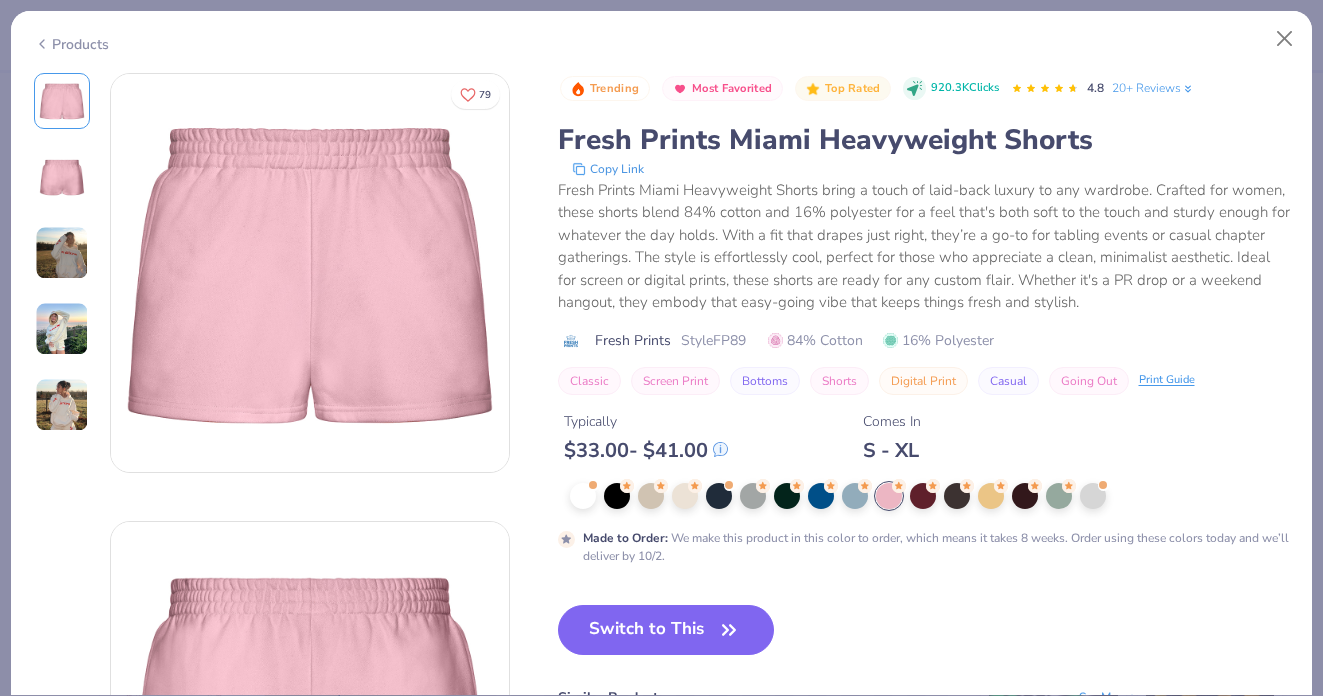 click on "Style  FP89" at bounding box center (713, 340) 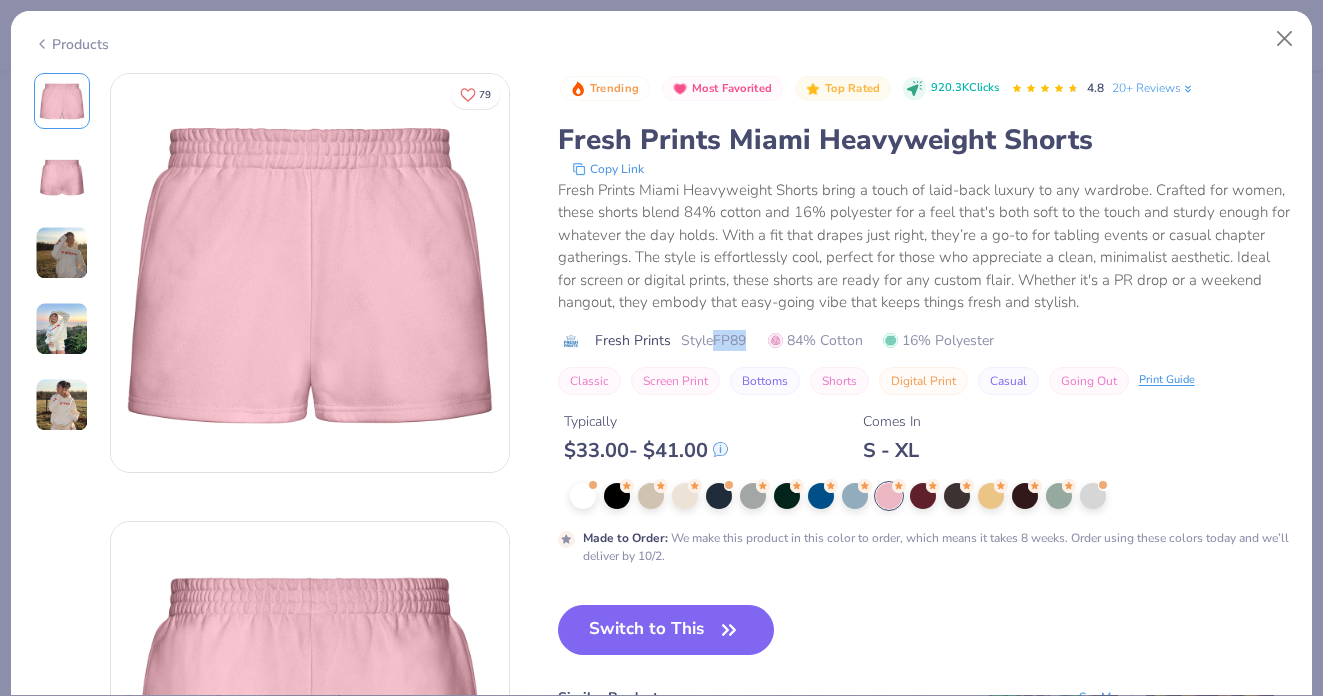 click on "Style  FP89" at bounding box center [713, 340] 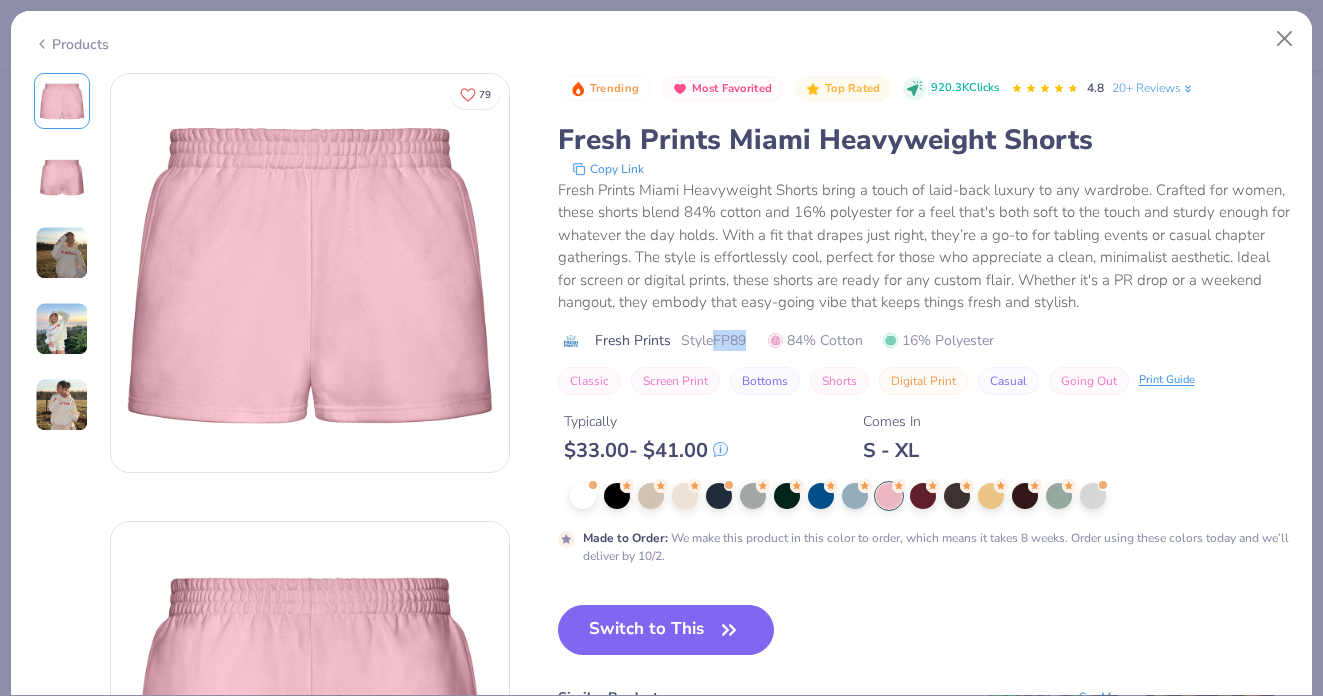 copy on "FP89" 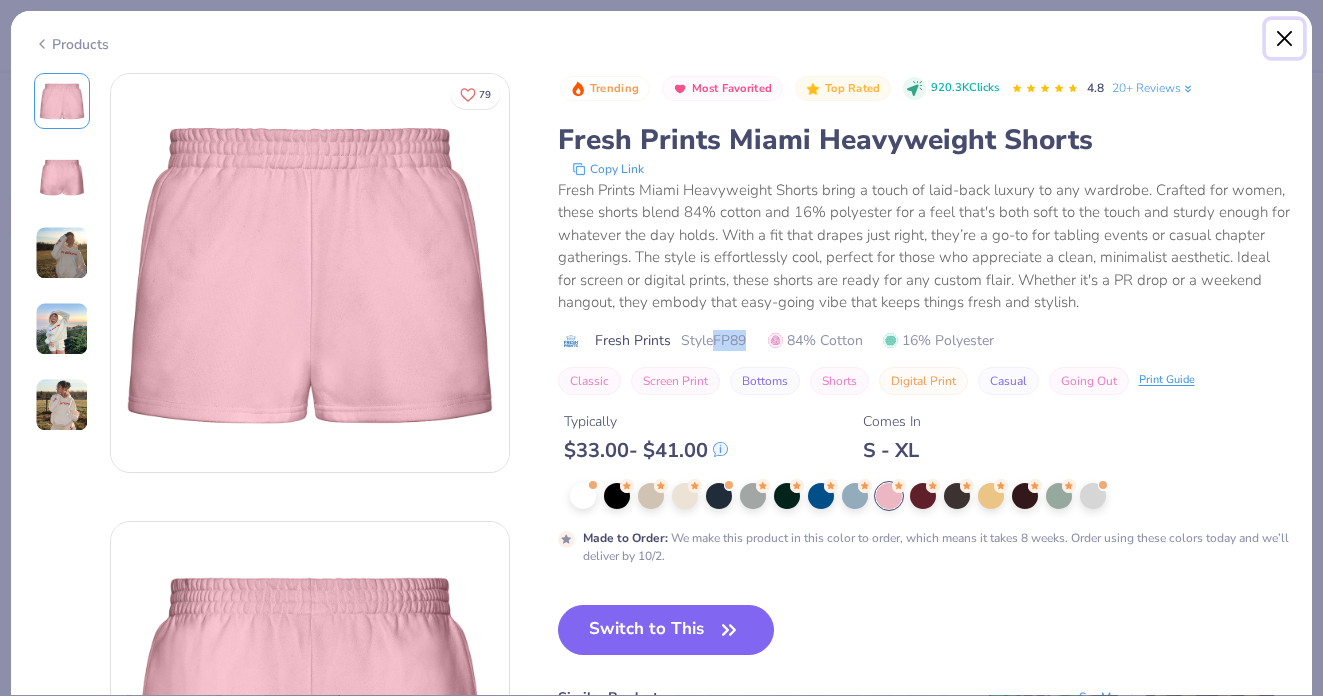 click at bounding box center [1285, 39] 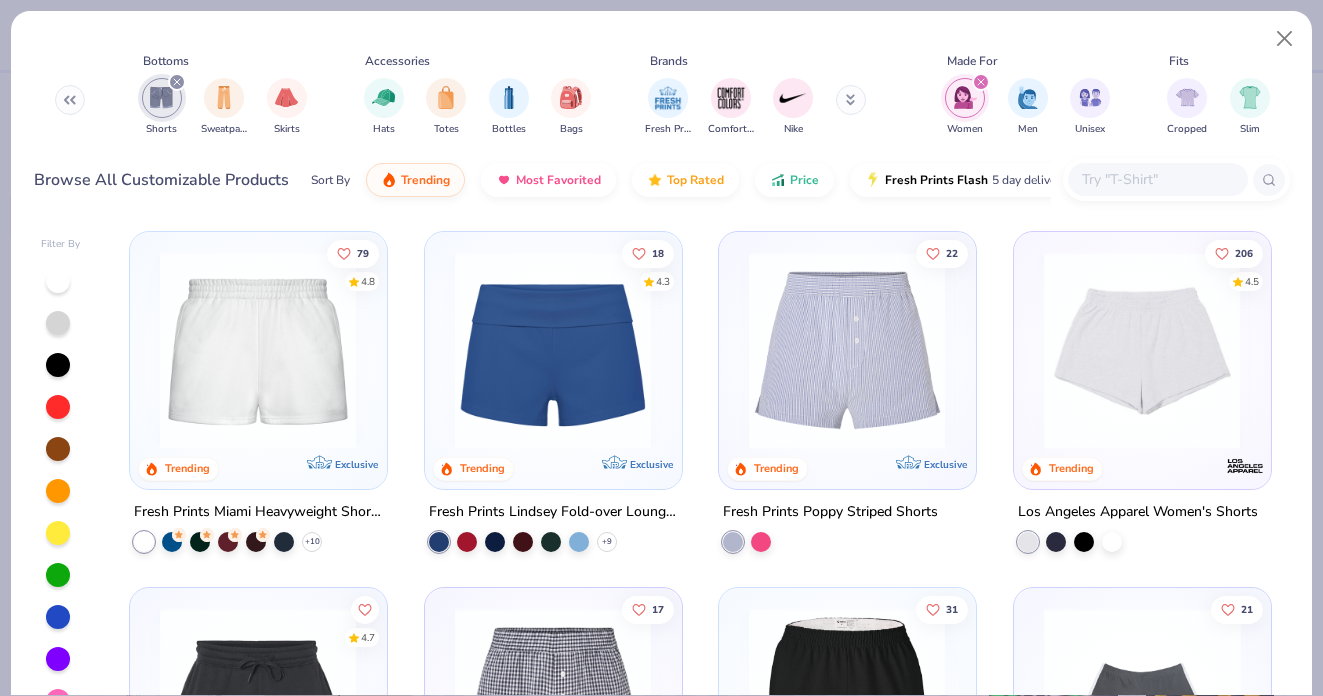 click 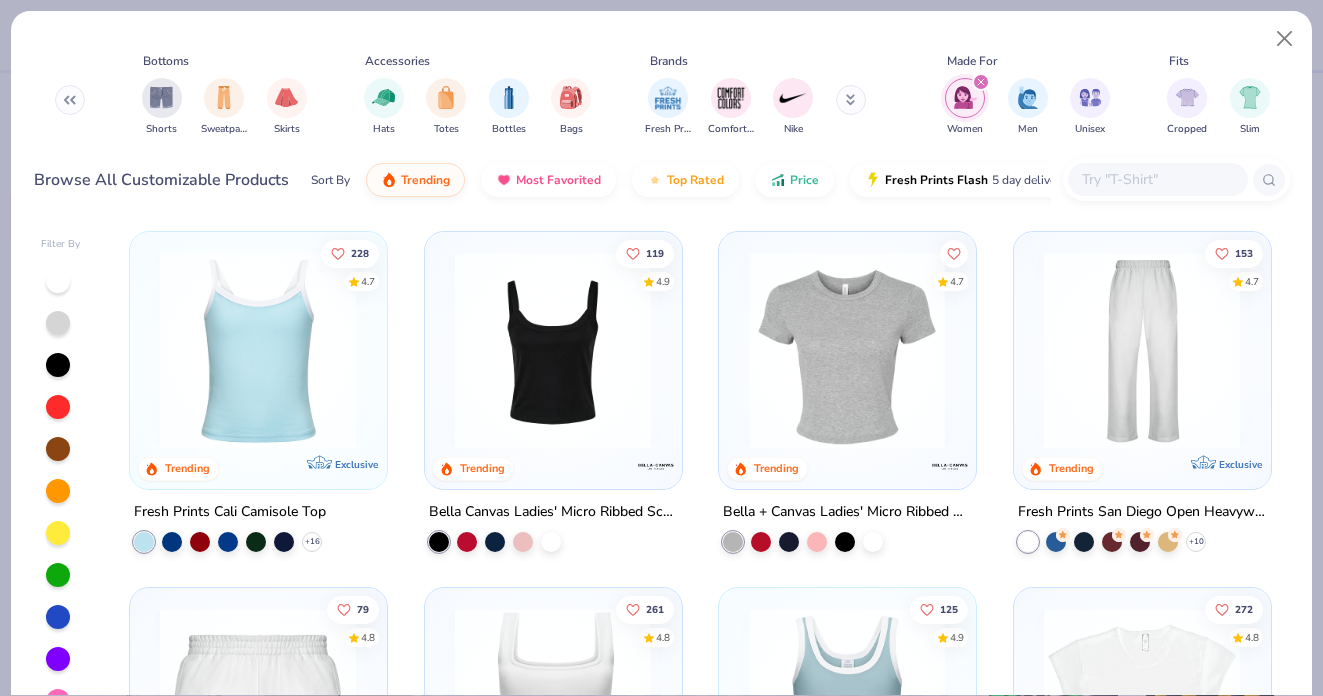 scroll, scrollTop: 0, scrollLeft: 0, axis: both 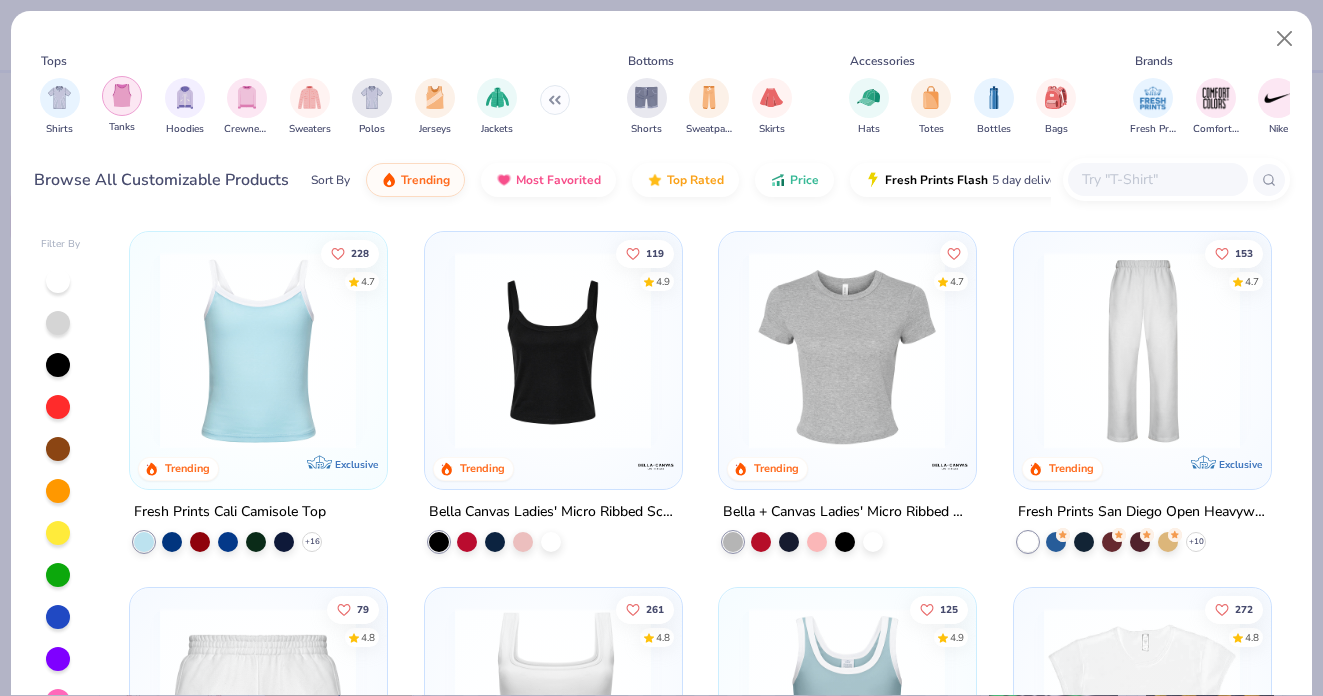 click at bounding box center [122, 96] 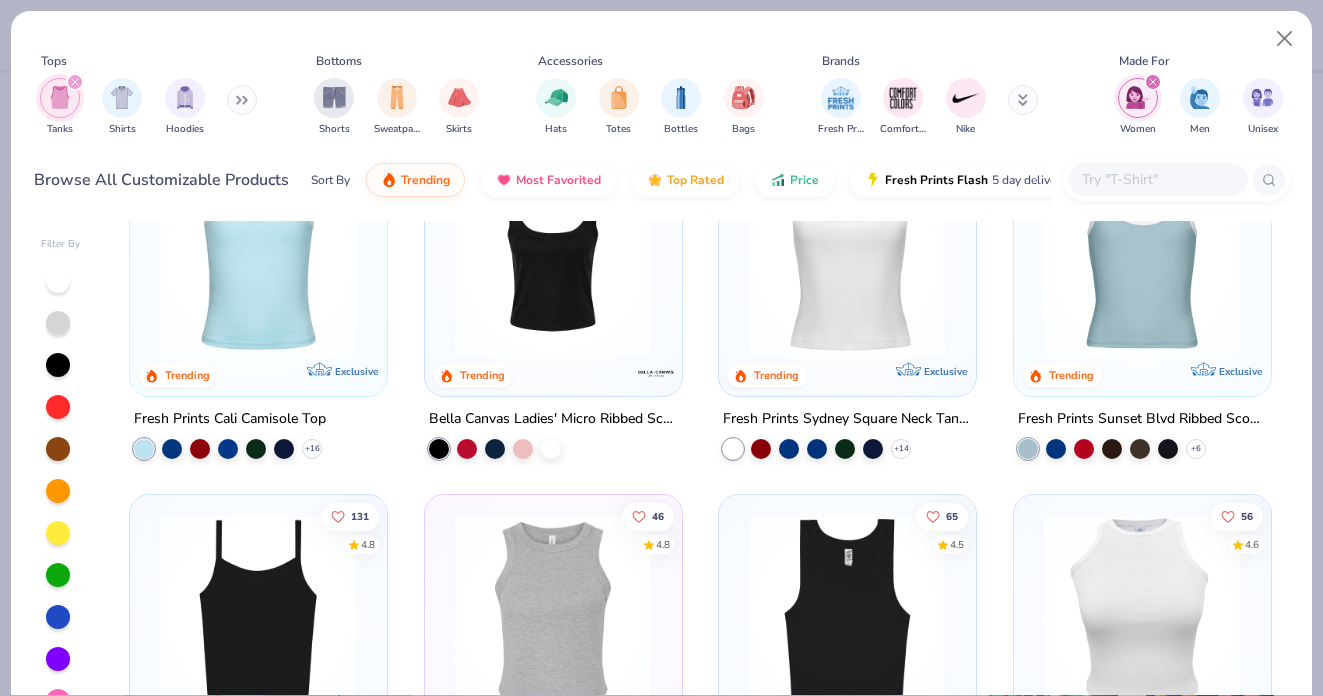 scroll, scrollTop: 102, scrollLeft: 0, axis: vertical 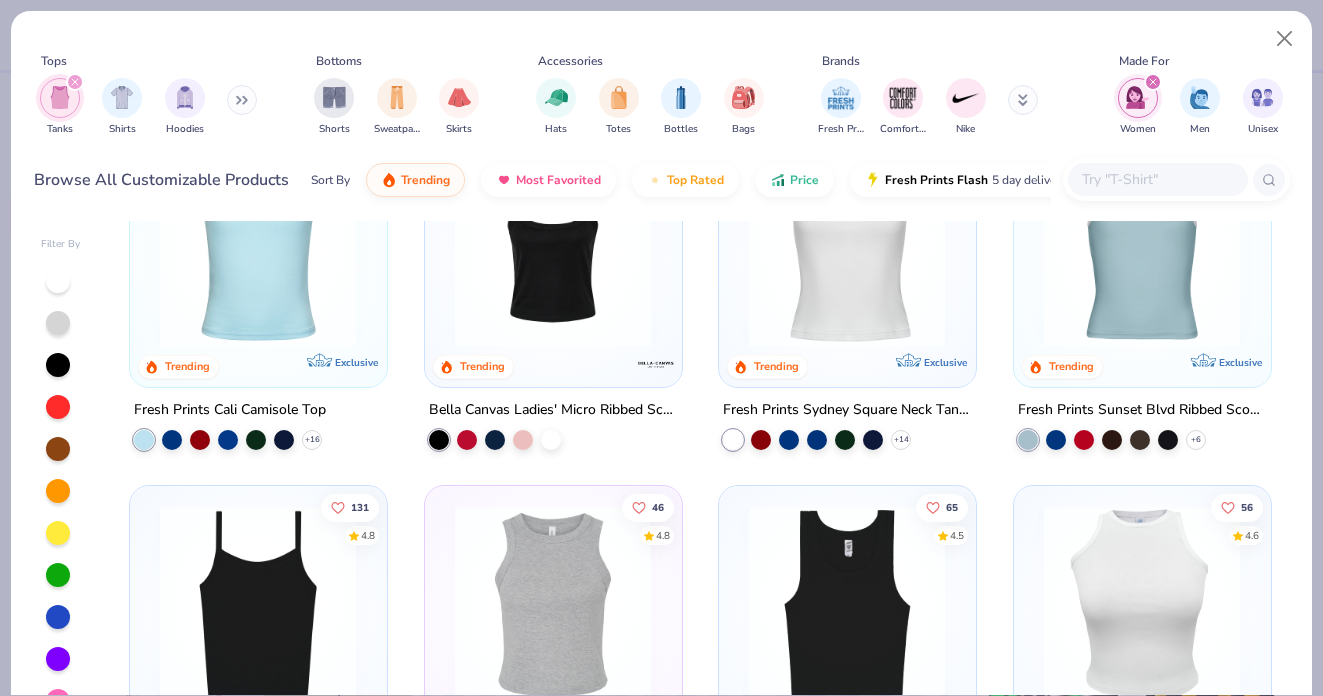 click at bounding box center [847, 248] 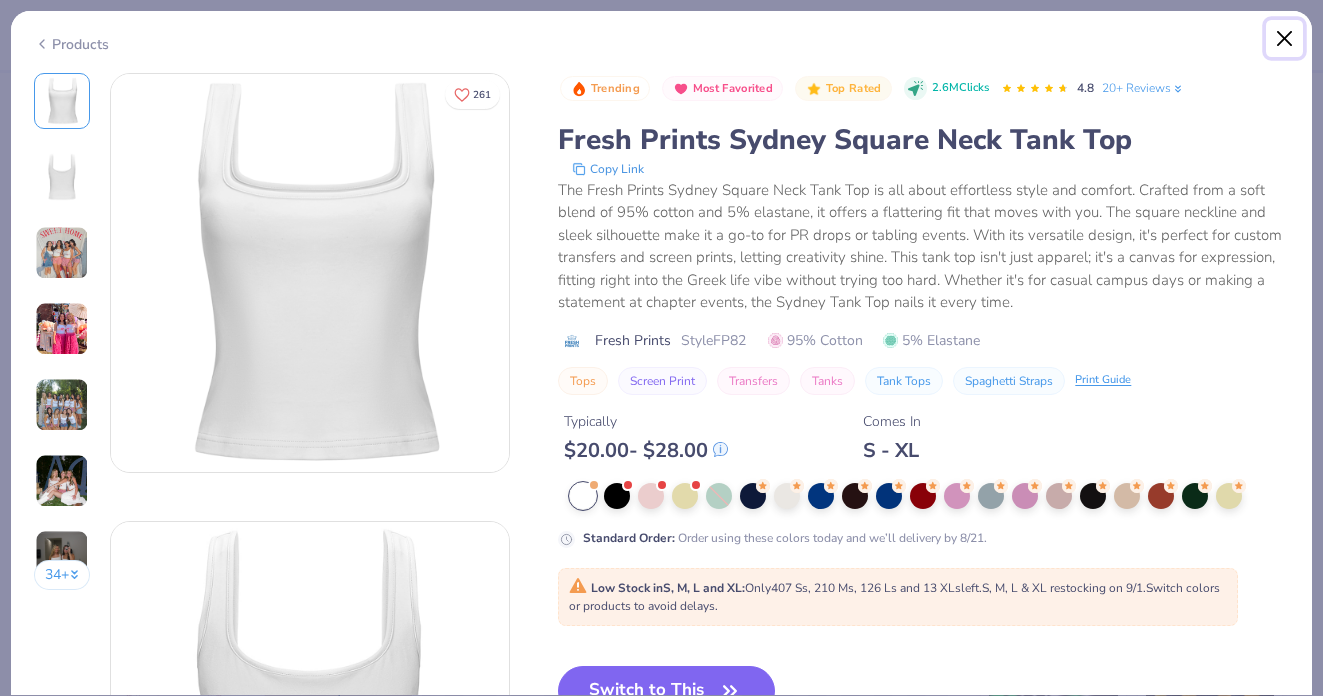 click at bounding box center [1285, 39] 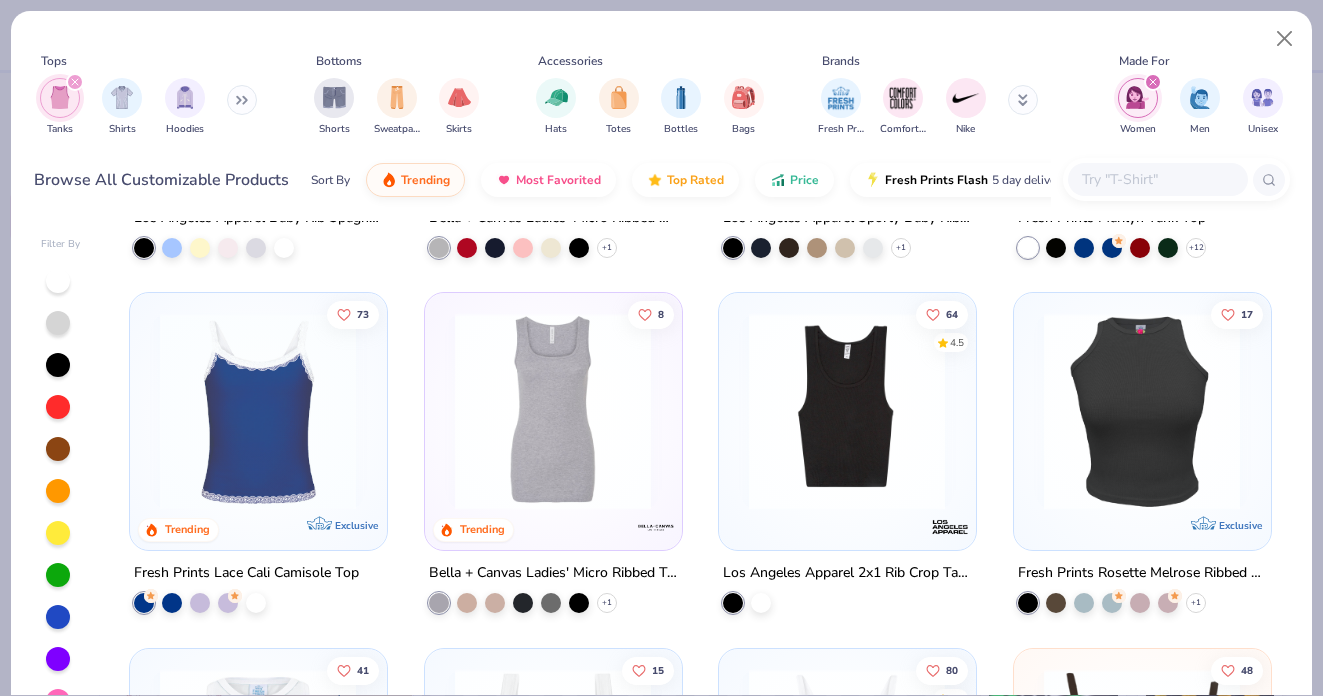 scroll, scrollTop: 659, scrollLeft: 0, axis: vertical 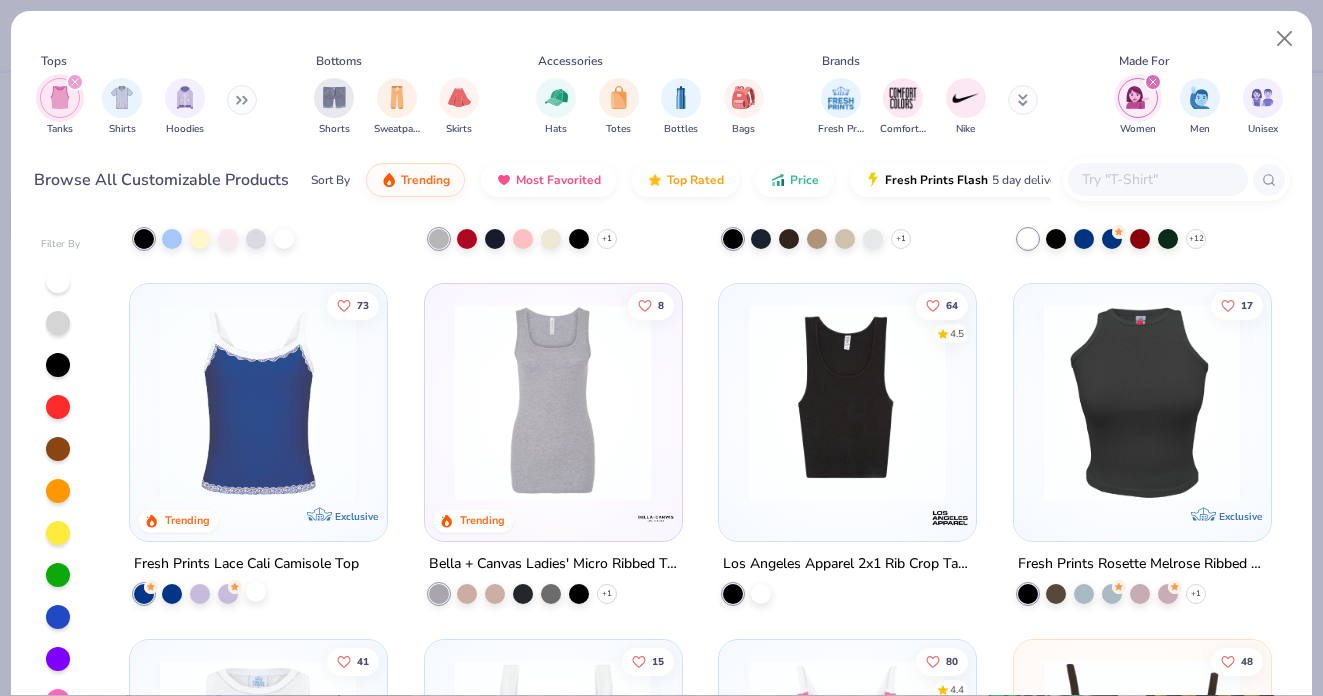 click at bounding box center (256, 591) 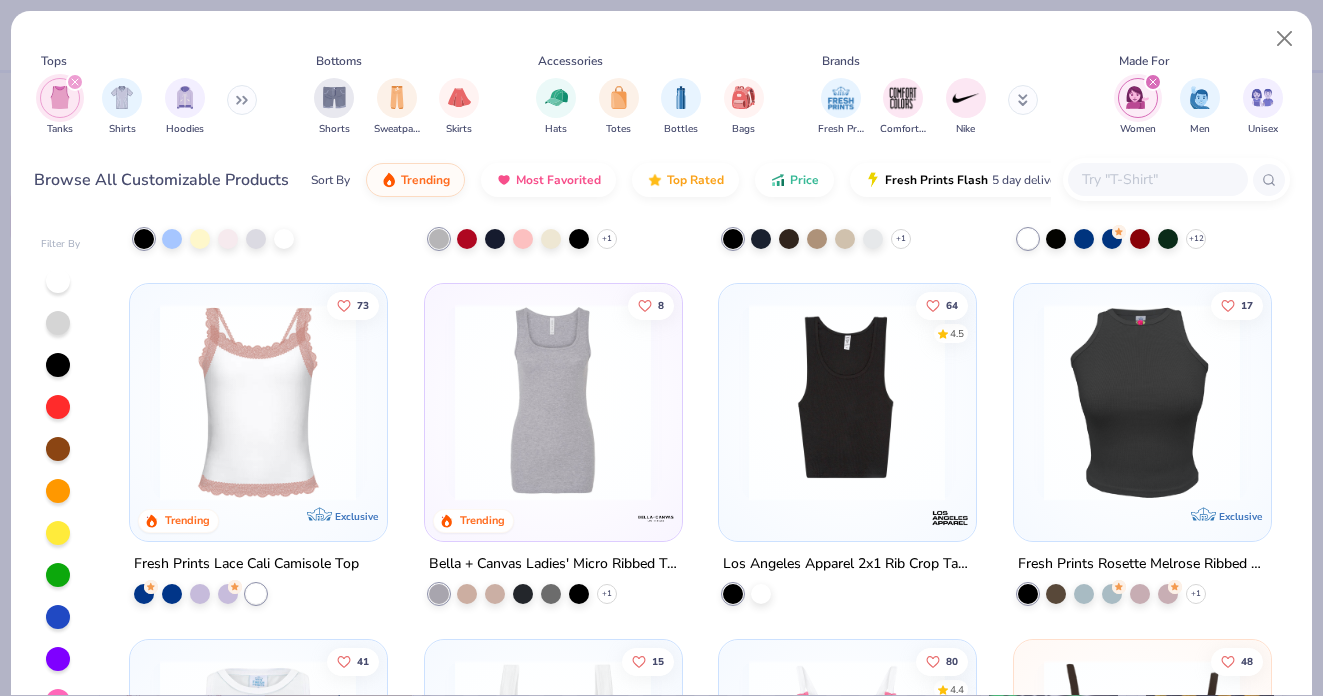 click at bounding box center [258, 402] 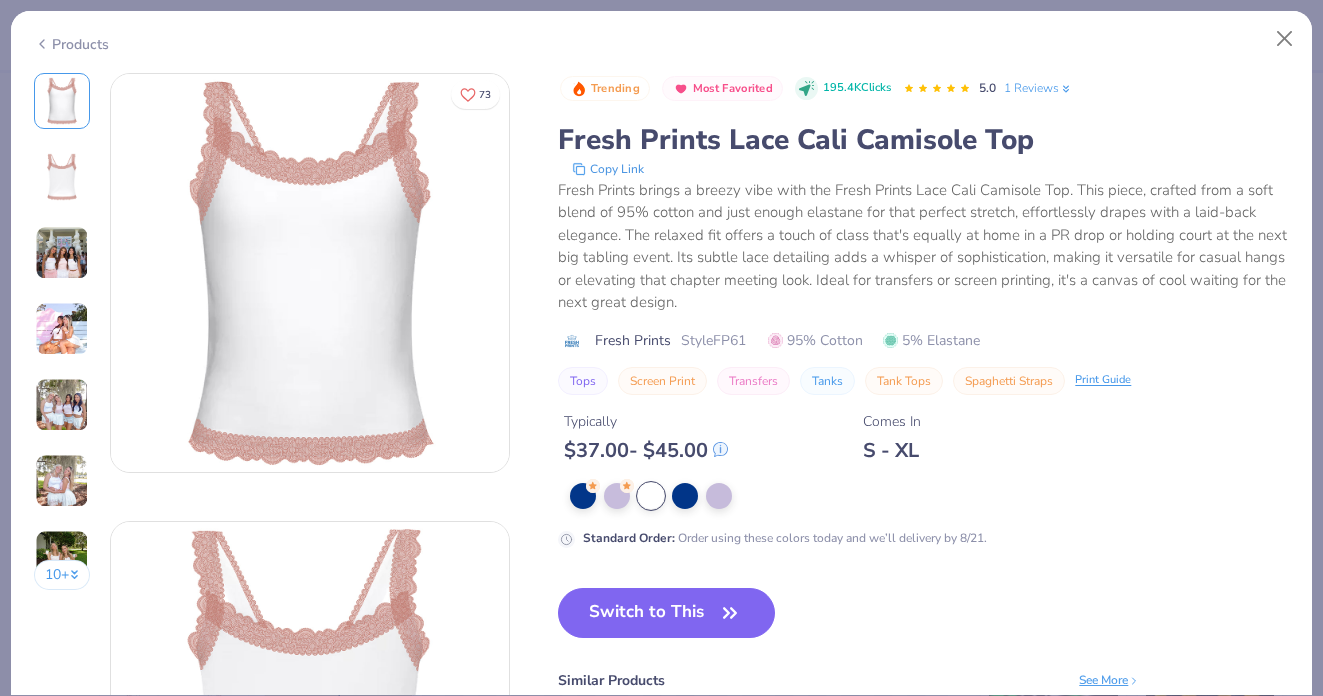 click at bounding box center [62, 253] 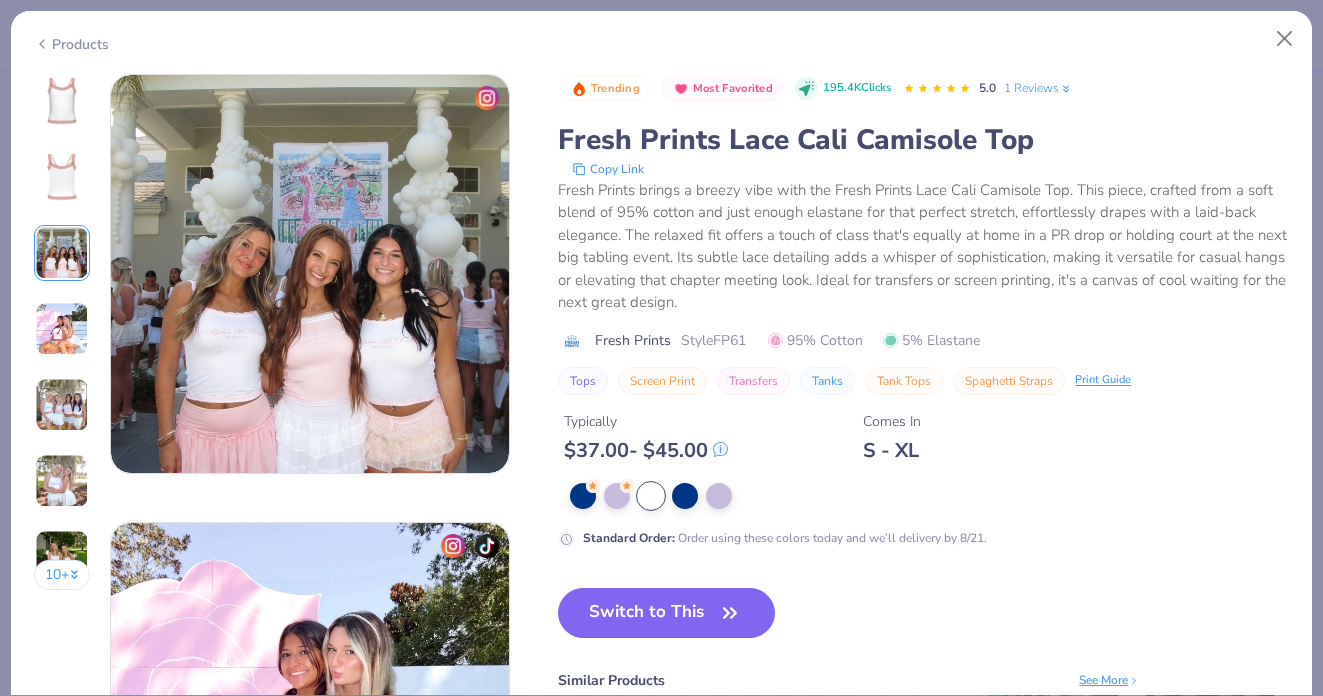 scroll, scrollTop: 896, scrollLeft: 0, axis: vertical 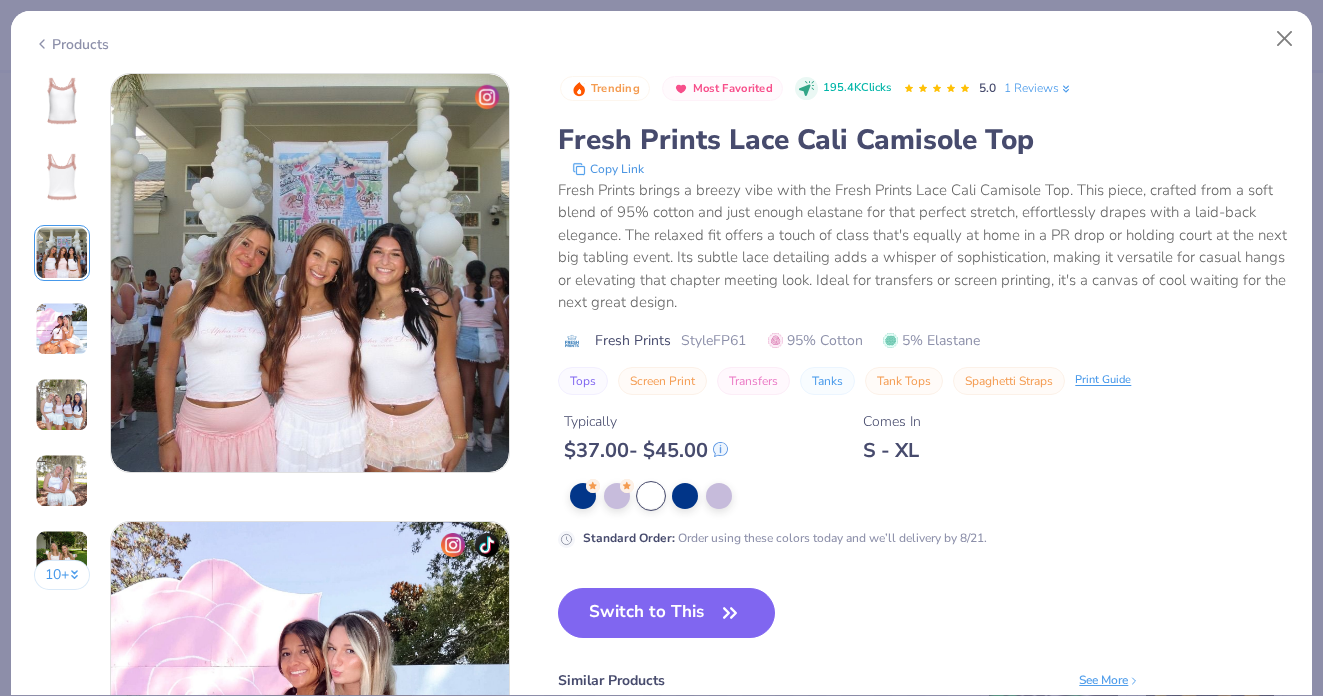click at bounding box center [62, 329] 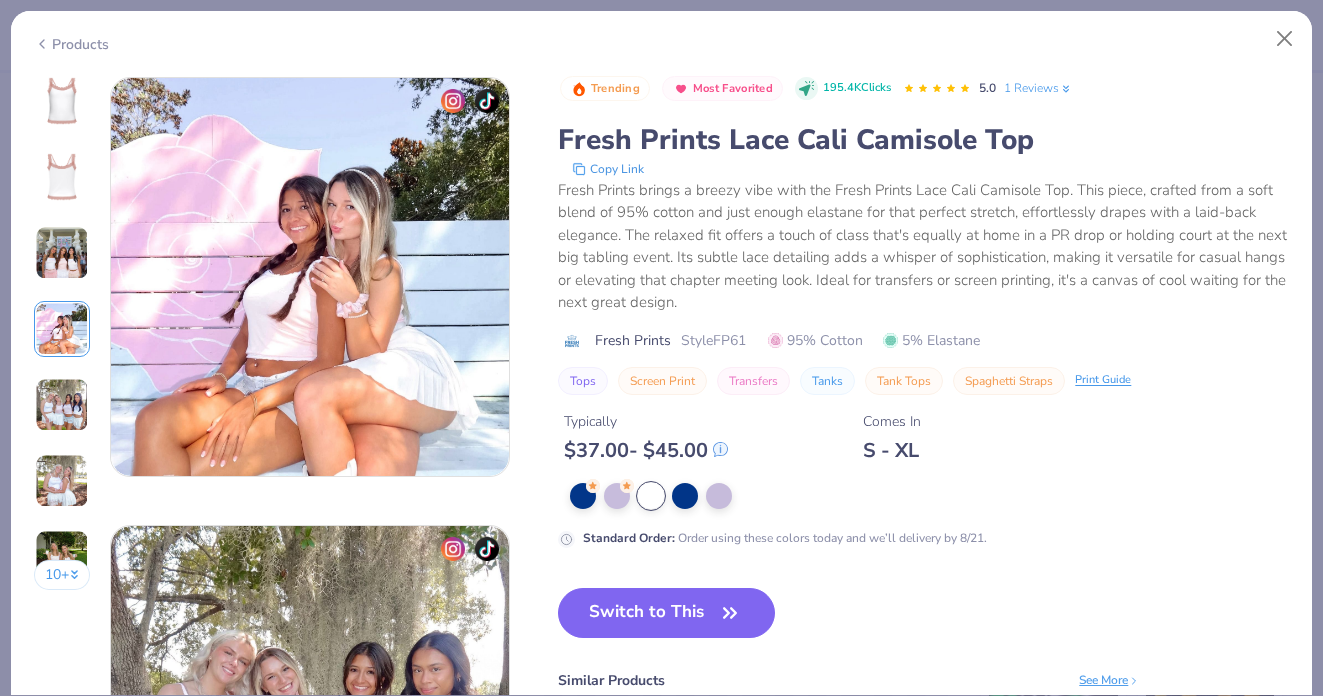 scroll, scrollTop: 1344, scrollLeft: 0, axis: vertical 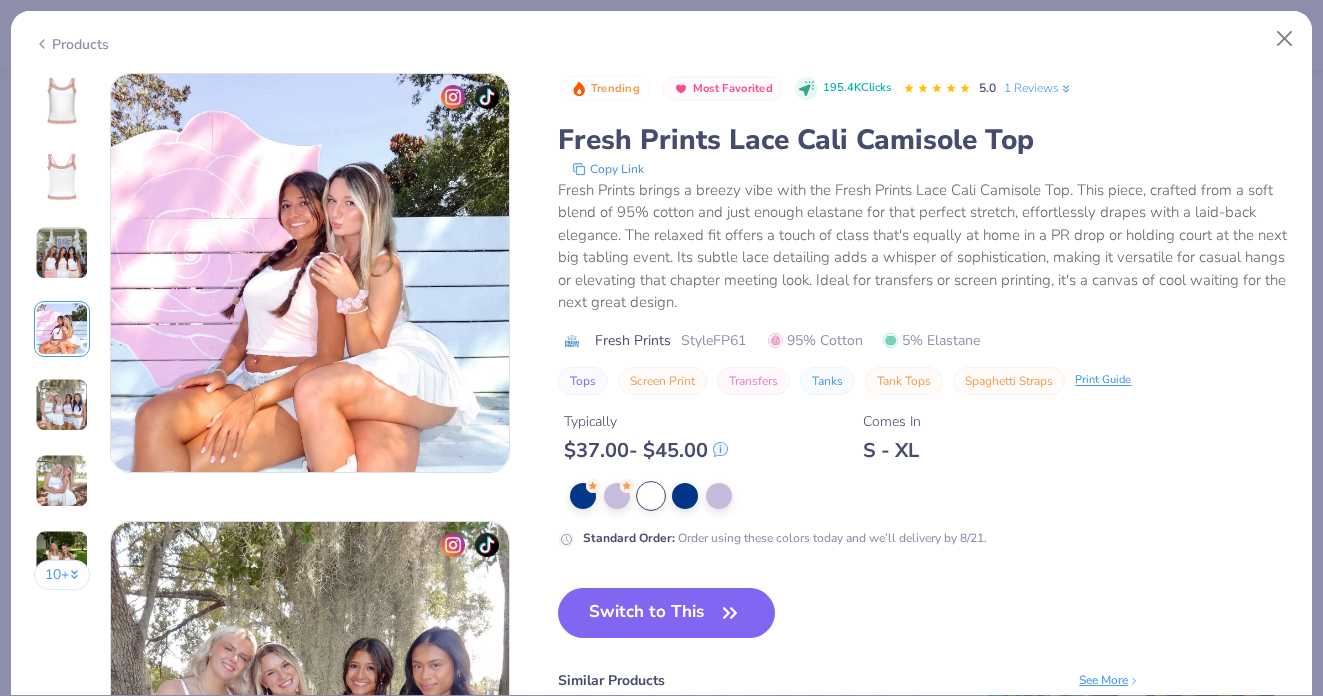 click at bounding box center (62, 405) 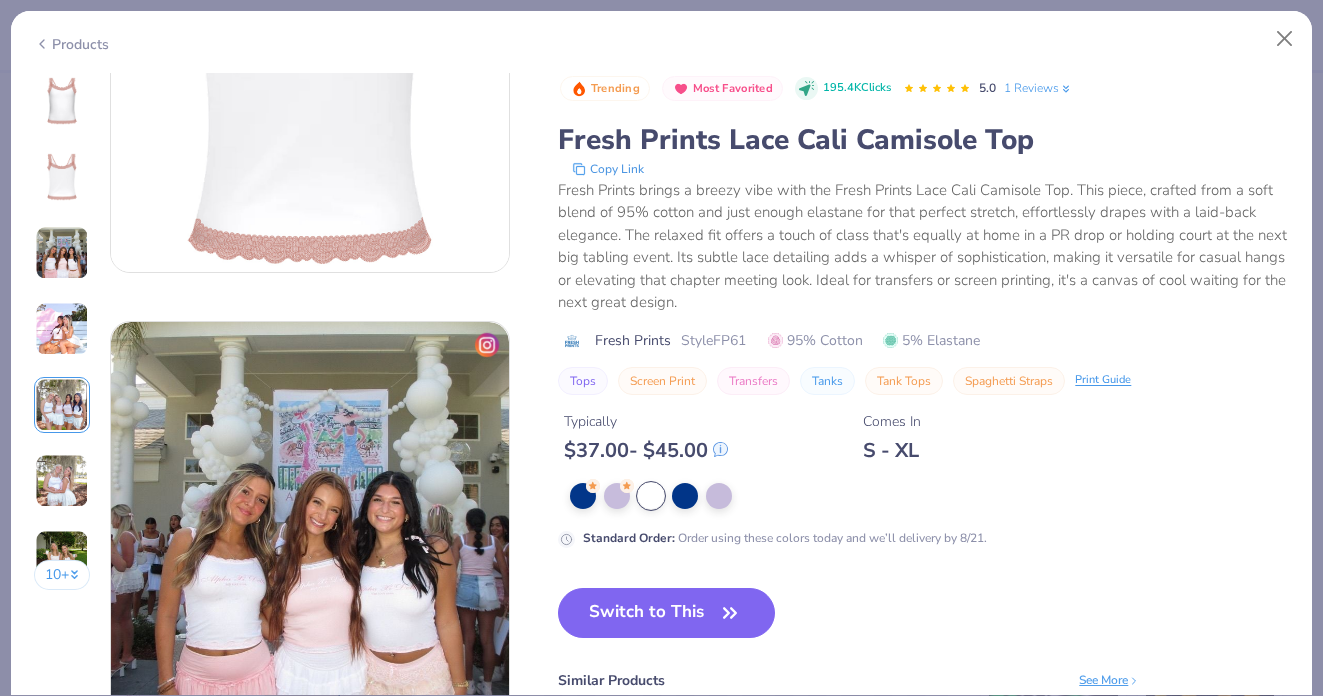 scroll, scrollTop: 494, scrollLeft: 0, axis: vertical 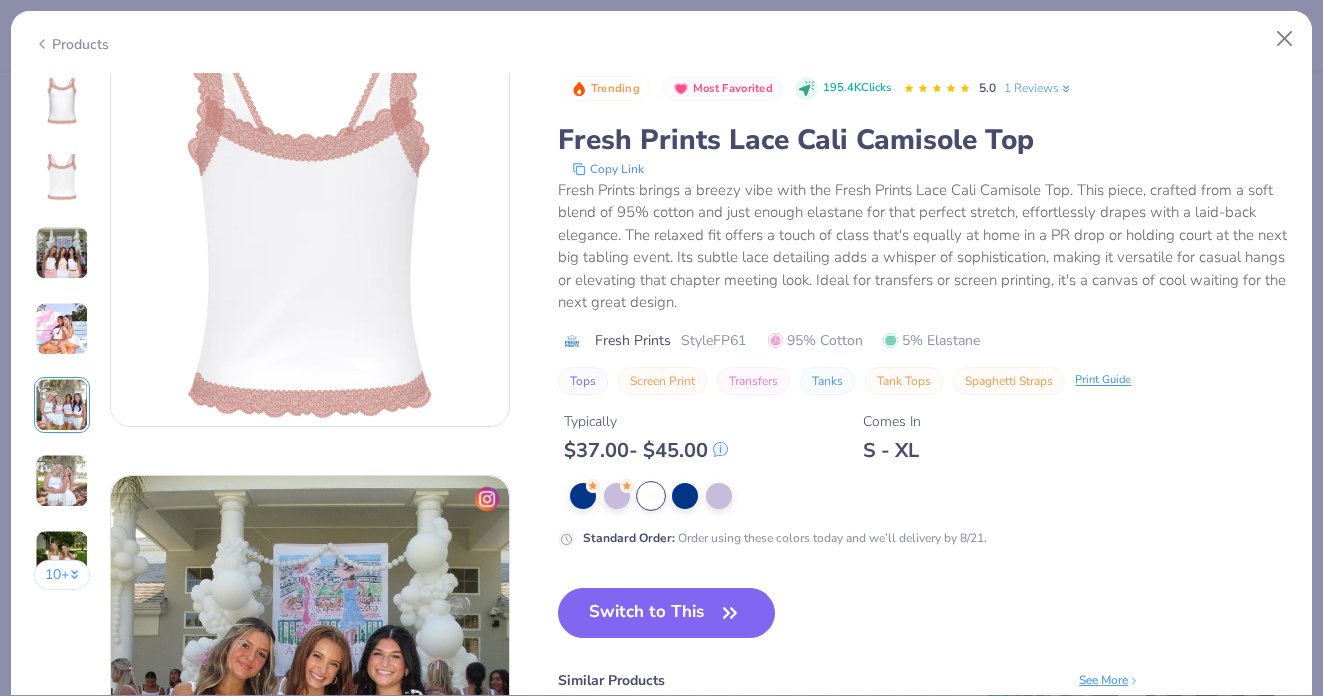 click on "Style  FP61" at bounding box center [713, 340] 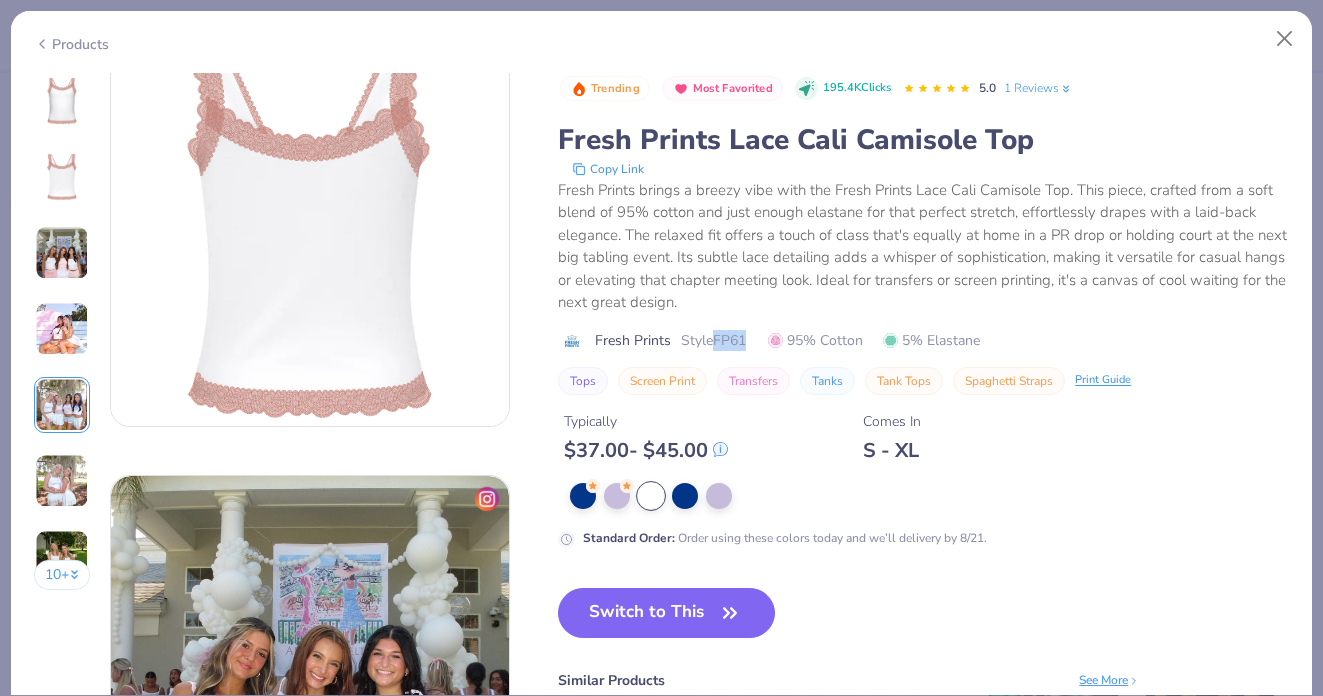 click on "Style  FP61" at bounding box center (713, 340) 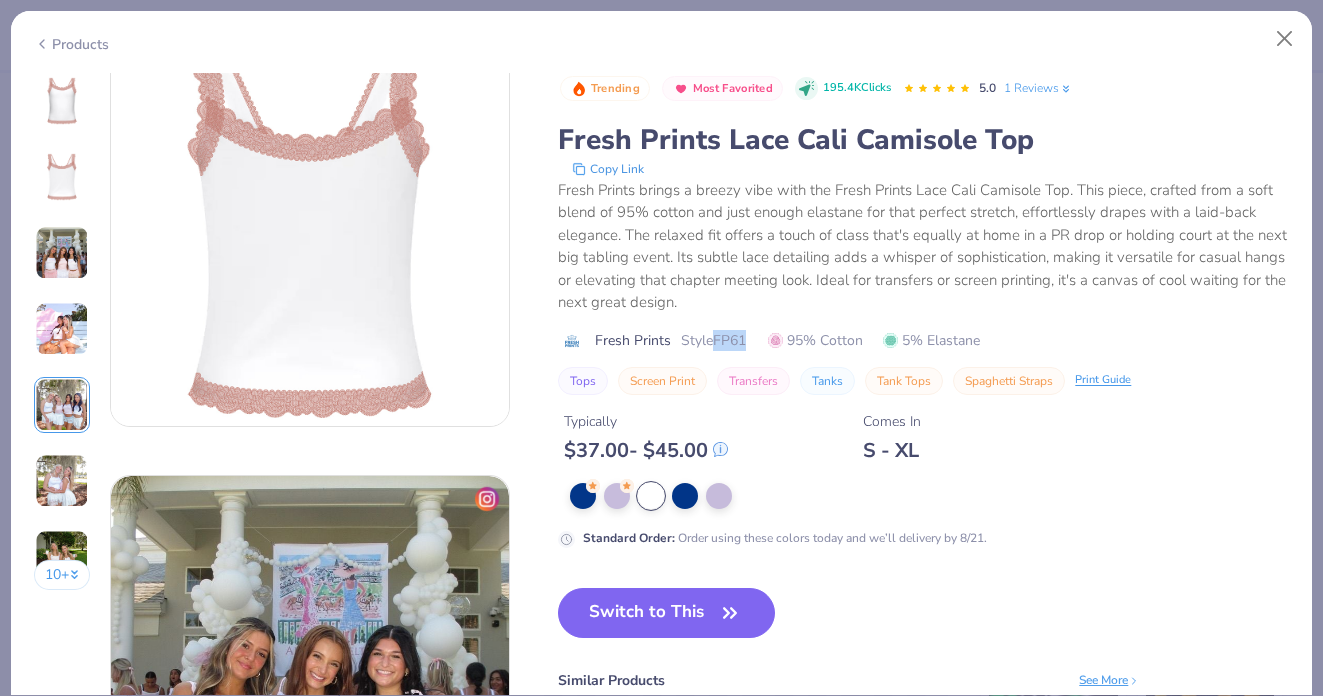 copy on "FP61" 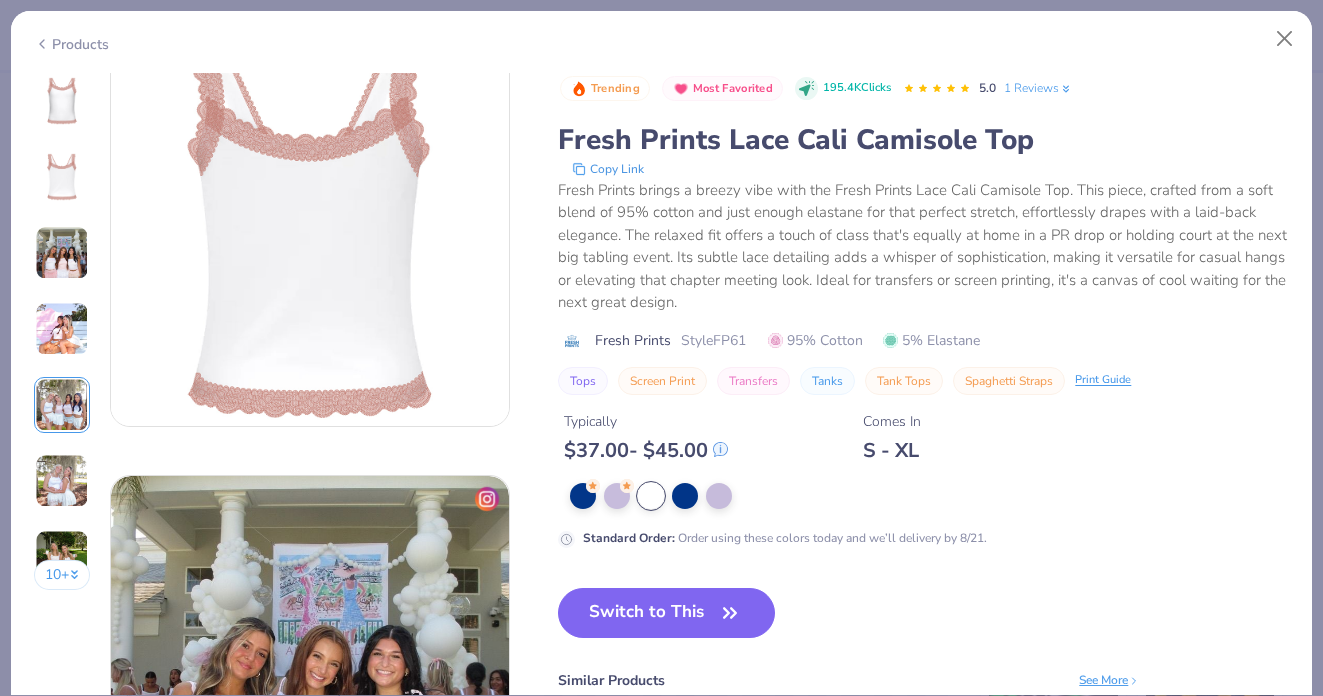 click on "Products" at bounding box center [661, 37] 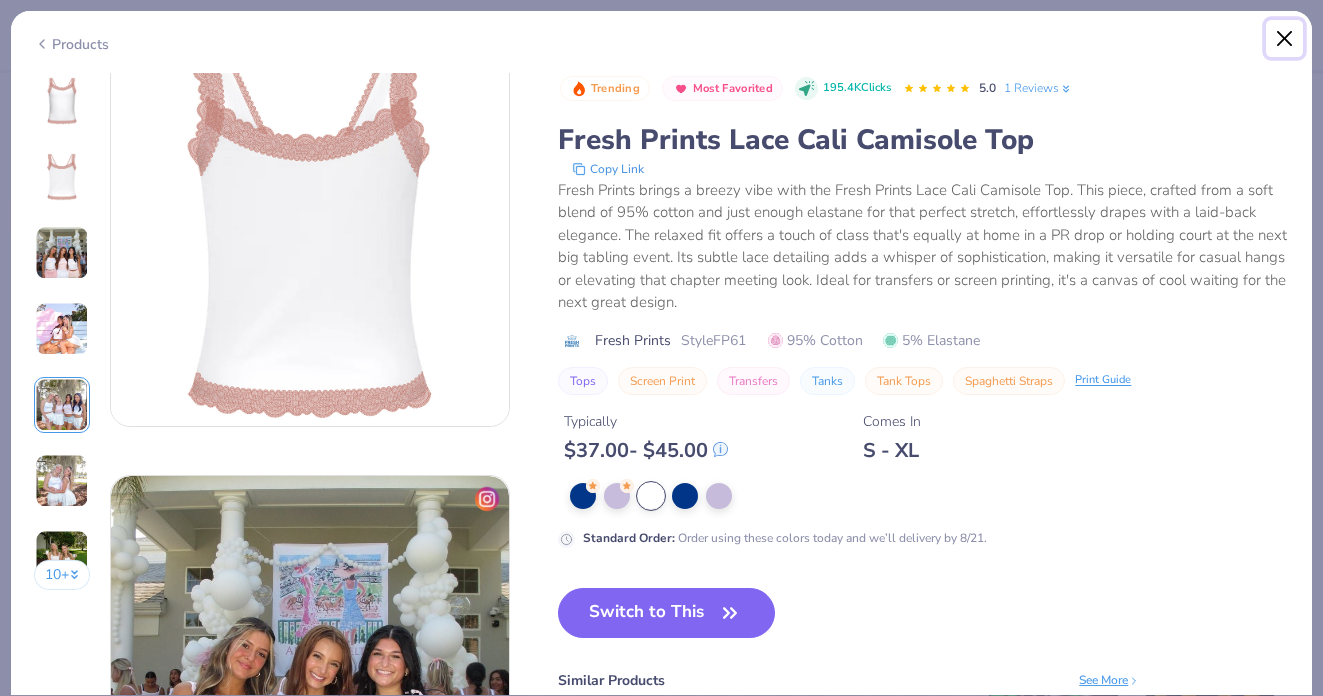 click at bounding box center (1285, 39) 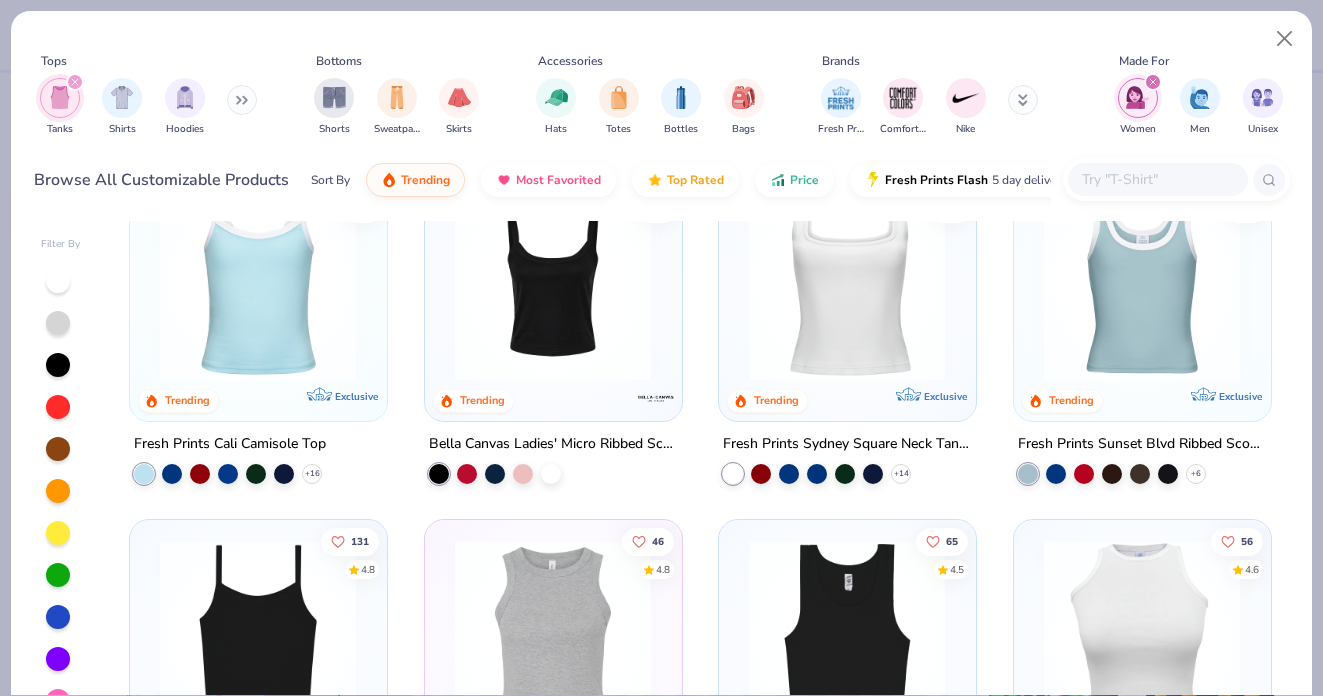 scroll, scrollTop: 0, scrollLeft: 0, axis: both 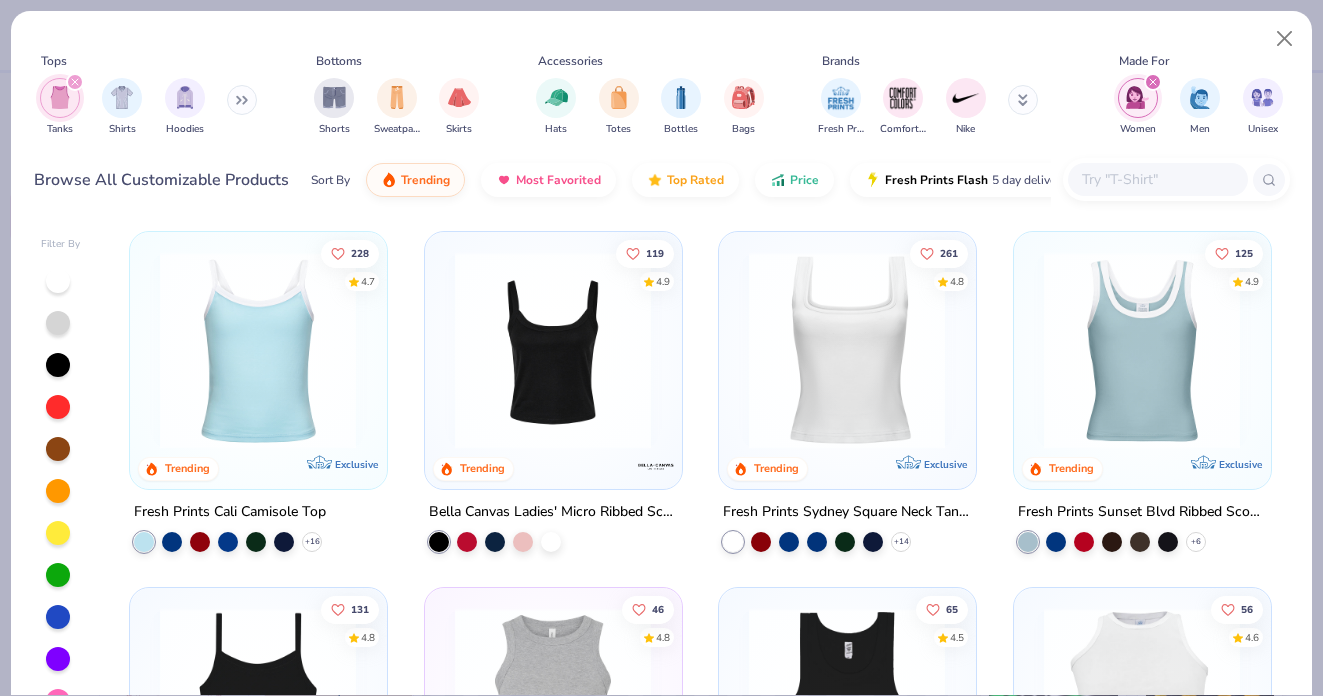 click at bounding box center [258, 345] 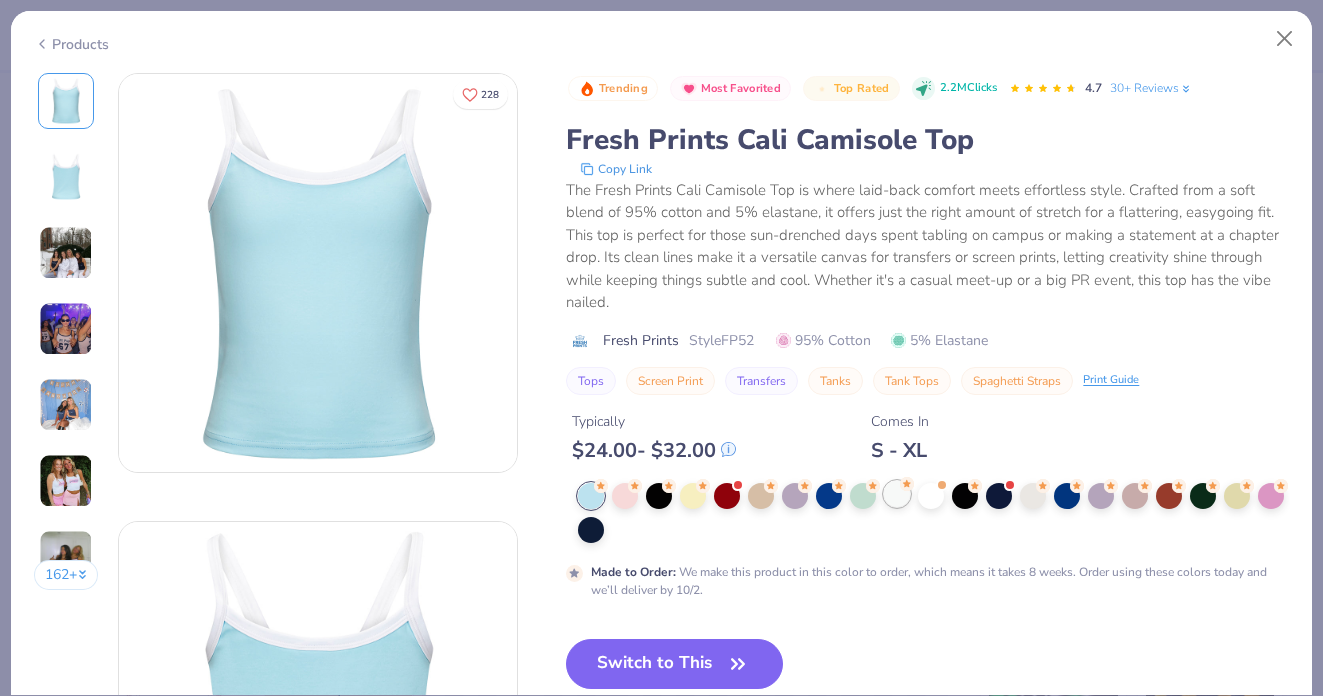 click at bounding box center [897, 494] 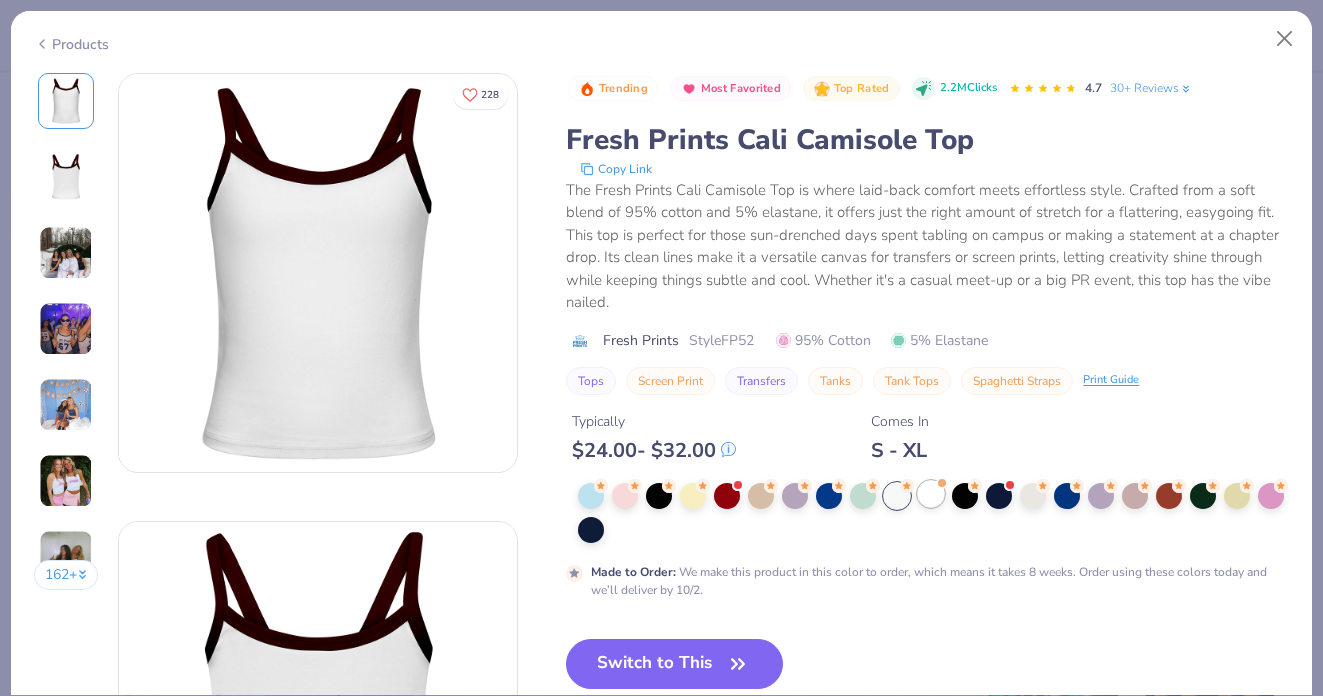 click at bounding box center (931, 494) 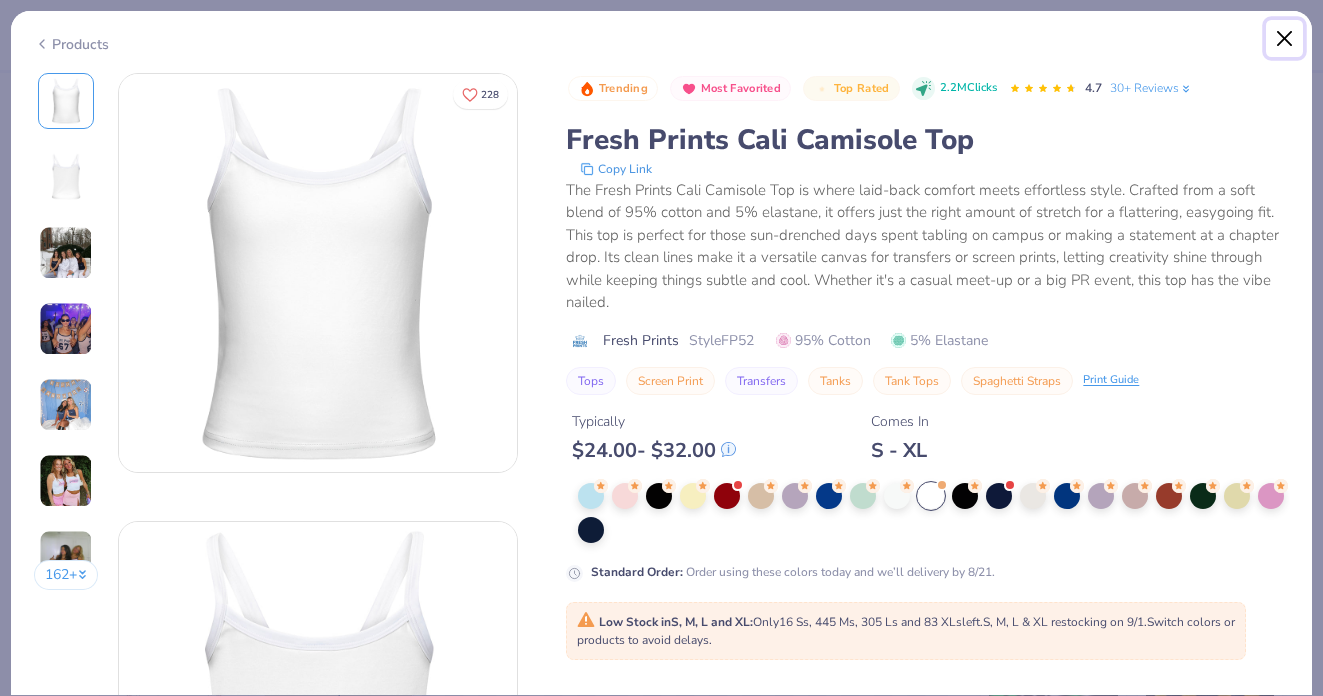 click at bounding box center [1285, 39] 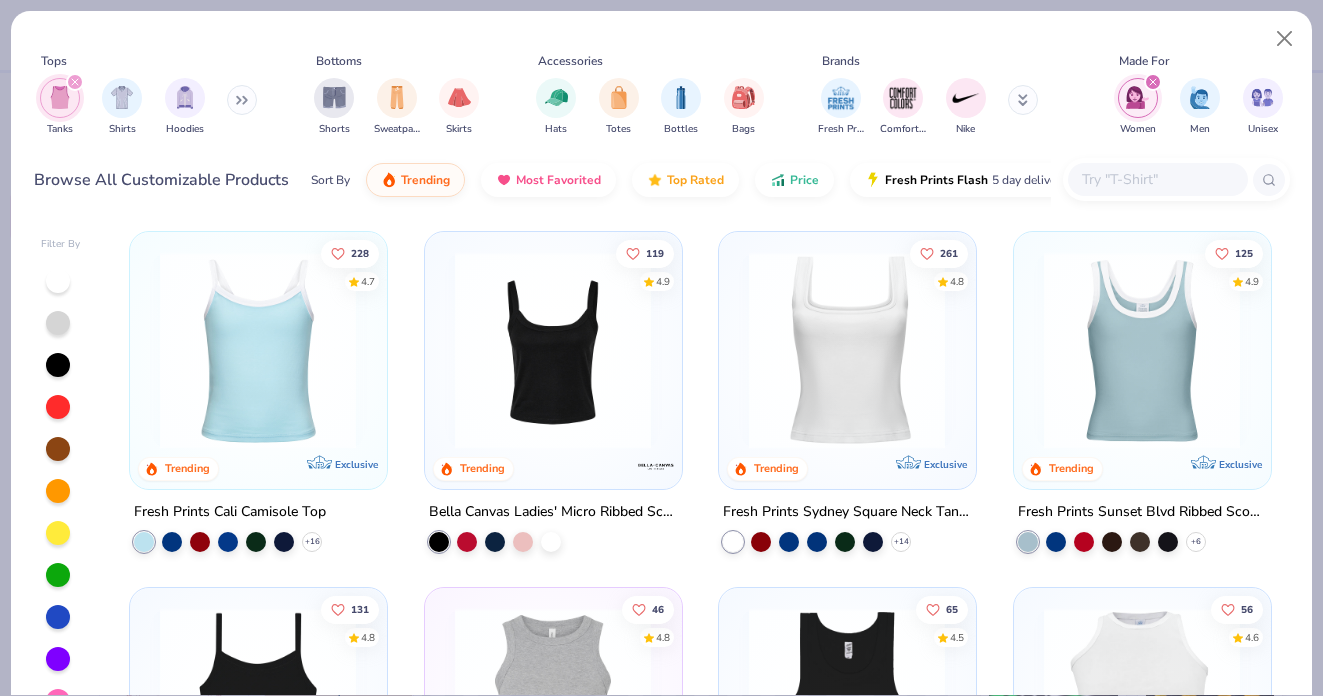 click at bounding box center (553, 350) 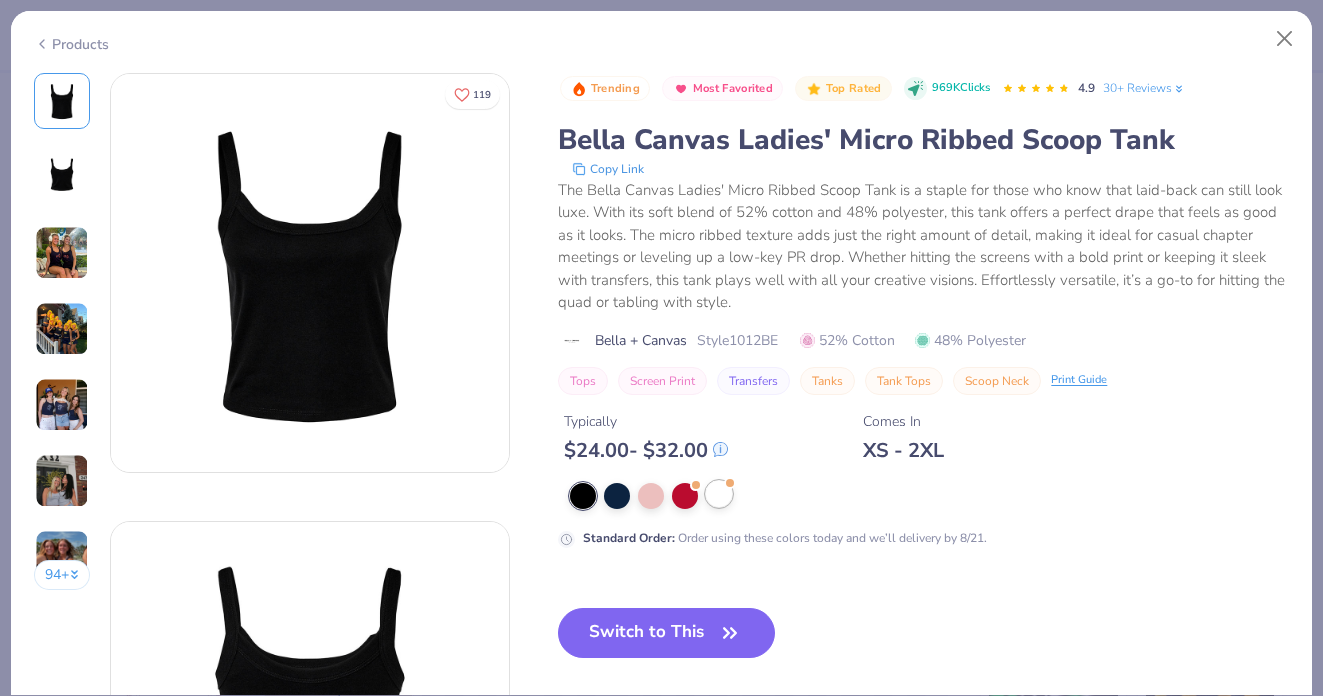 click at bounding box center [719, 494] 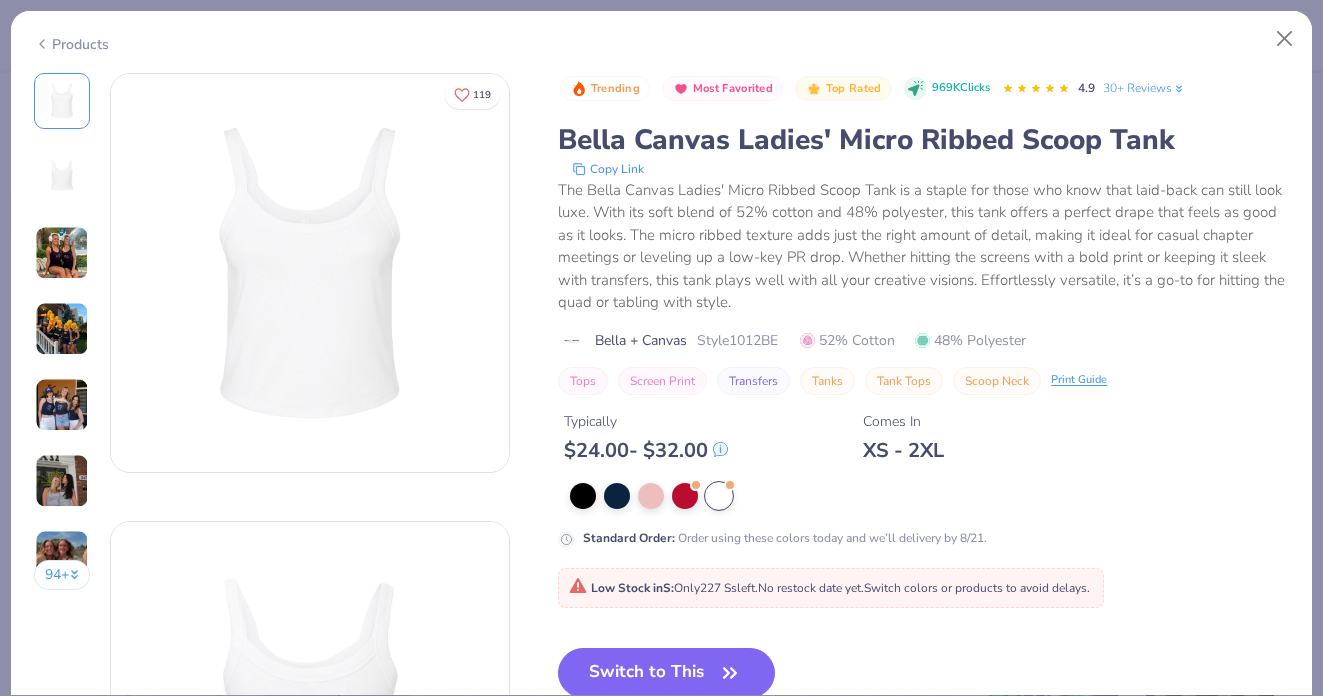 click at bounding box center (62, 177) 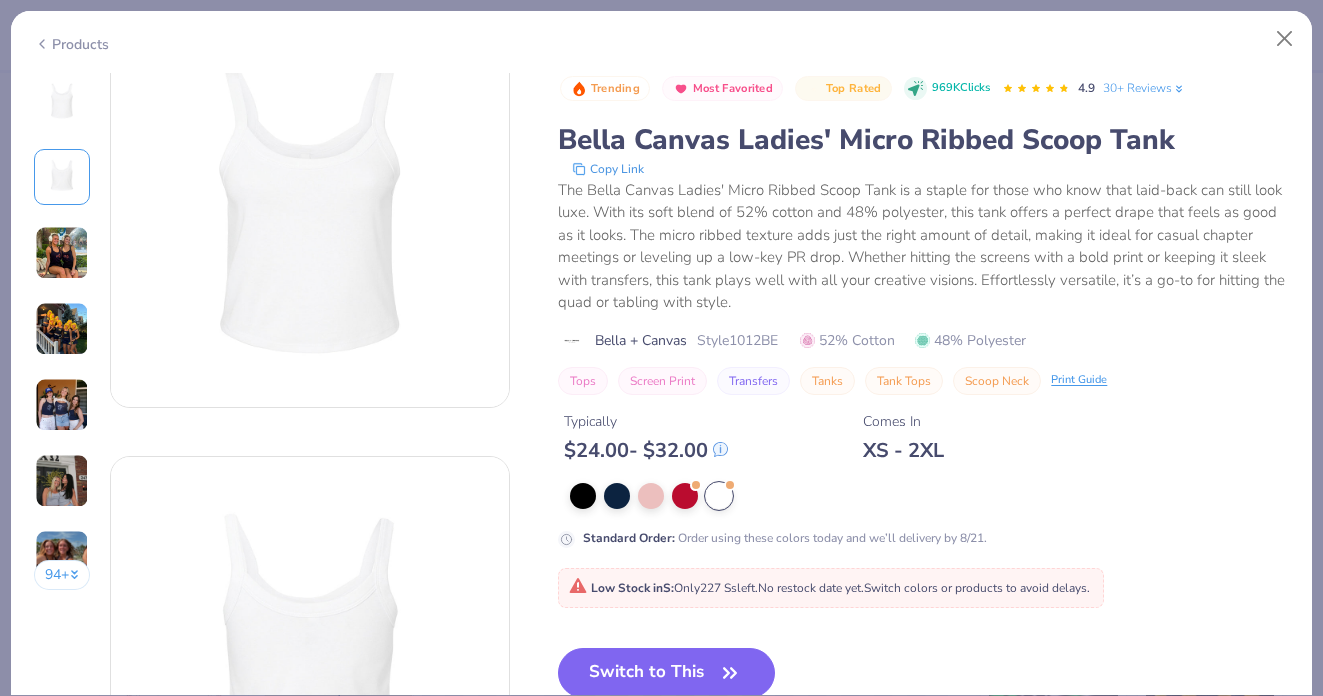 scroll, scrollTop: 0, scrollLeft: 0, axis: both 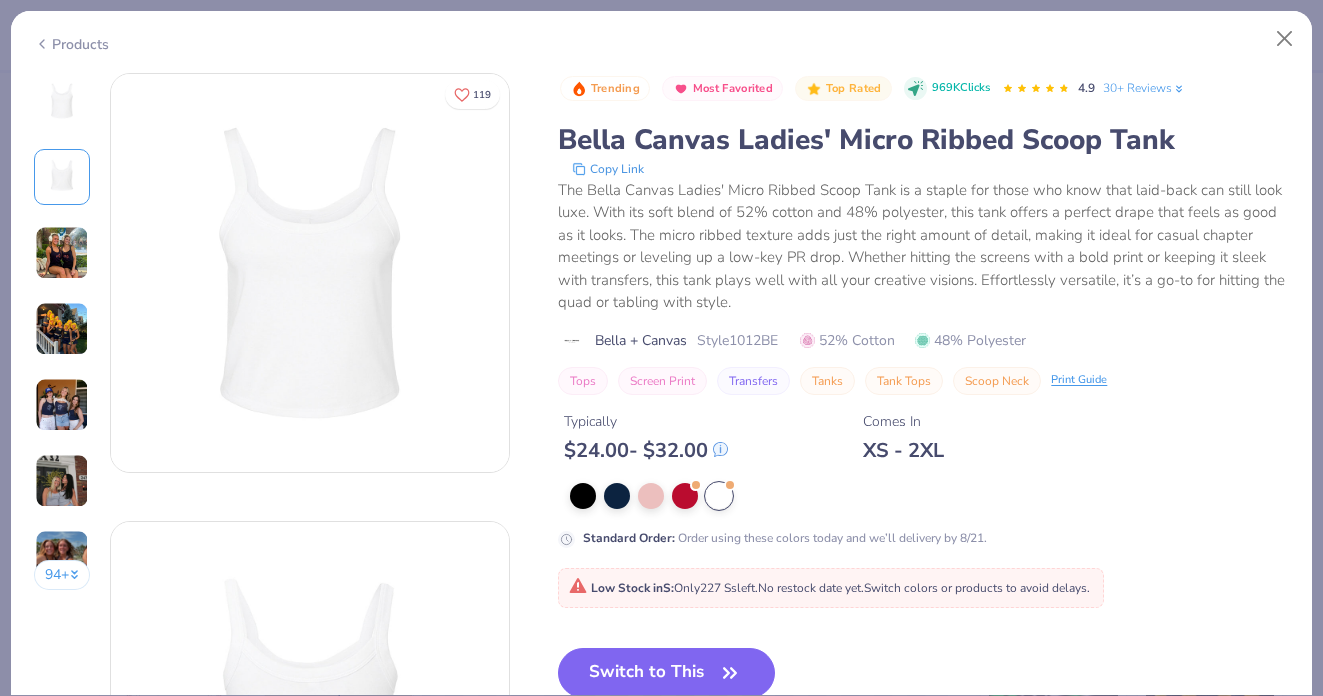 click on "Style  1012BE" at bounding box center (737, 340) 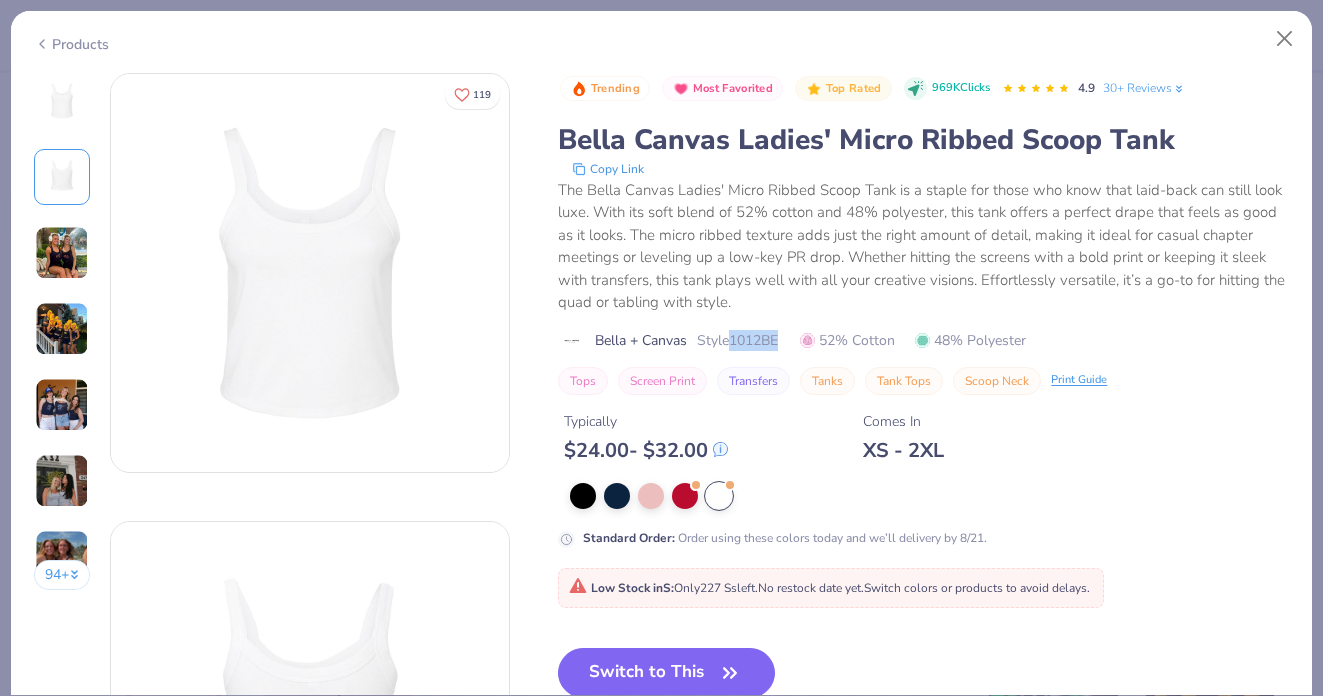click on "Style  1012BE" at bounding box center [737, 340] 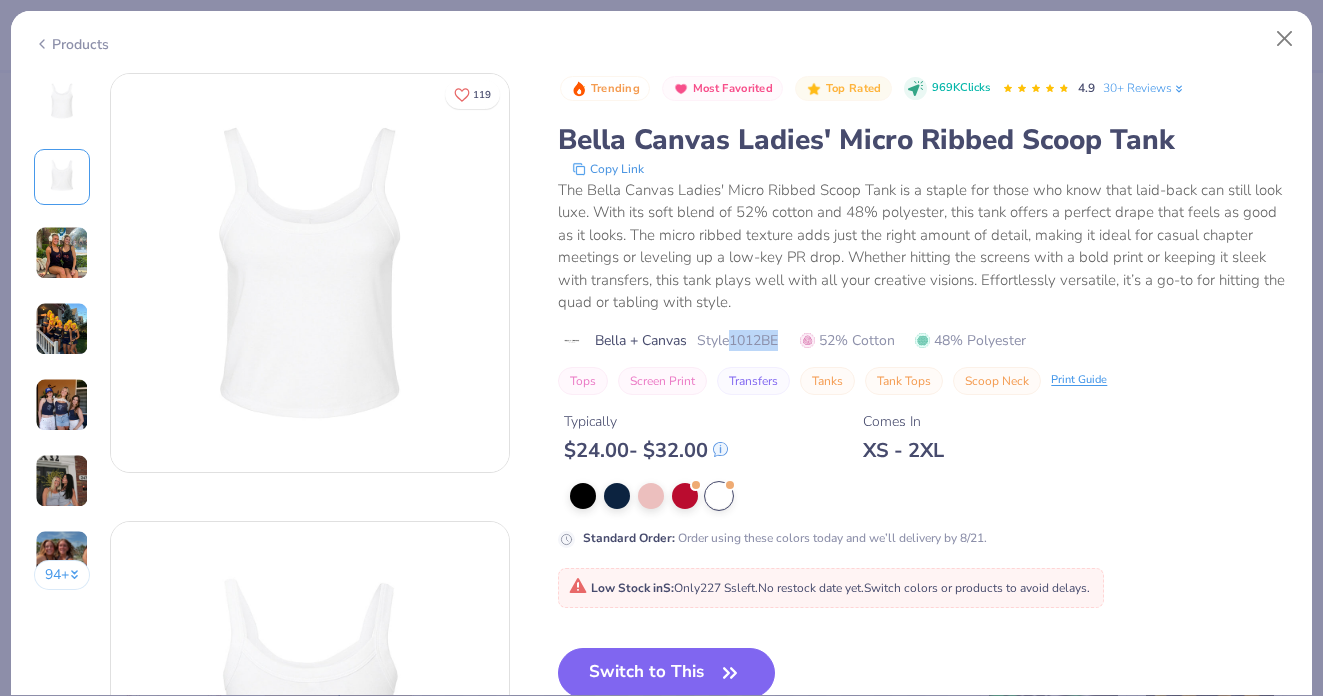 copy on "1012BE" 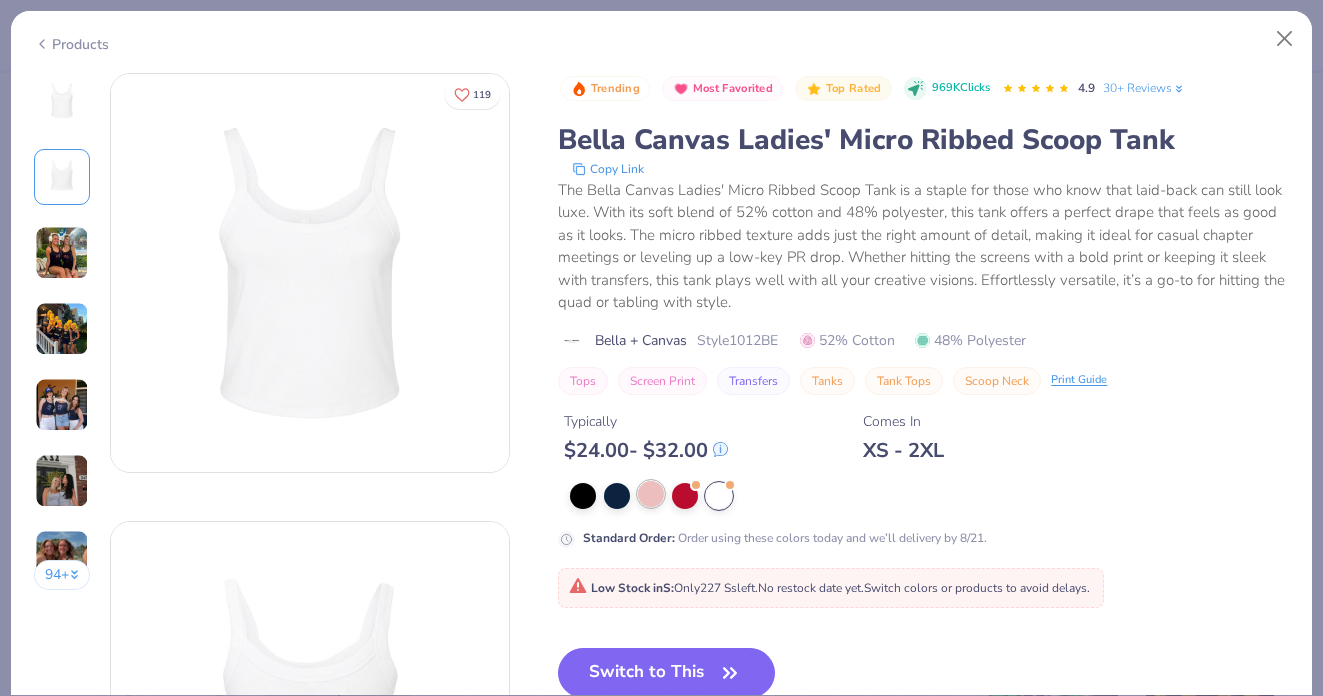 click at bounding box center (651, 494) 